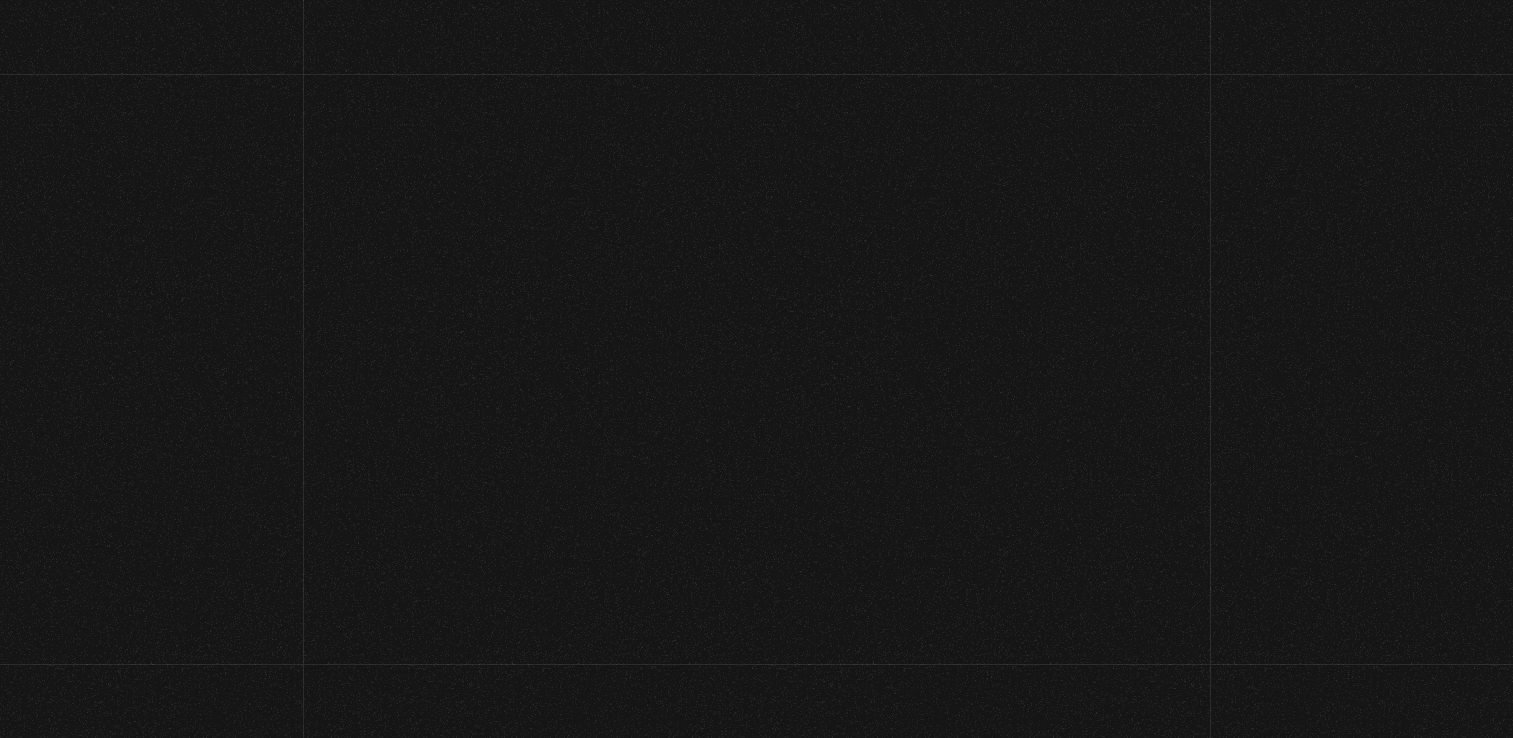 scroll, scrollTop: 0, scrollLeft: 0, axis: both 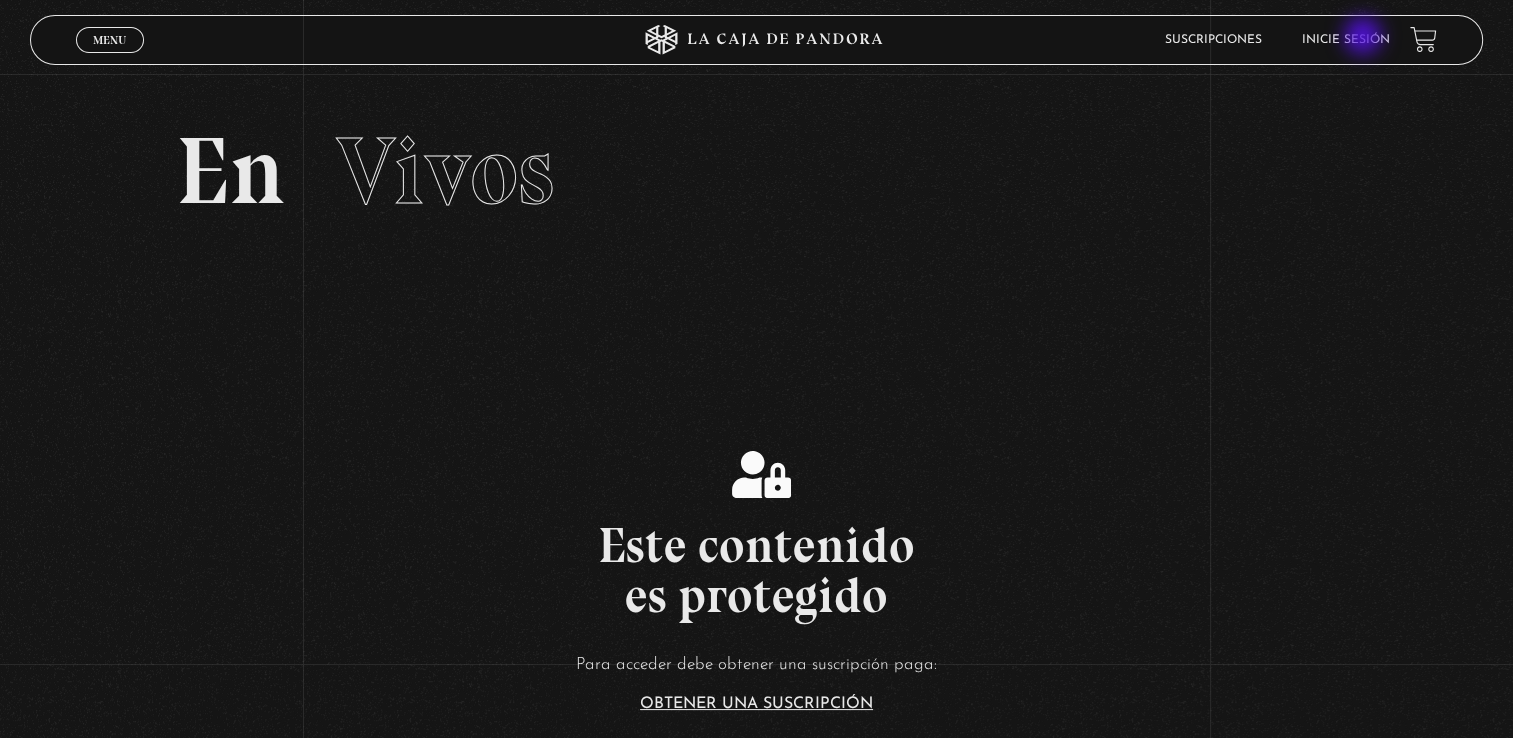 click on "Inicie sesión" at bounding box center (1346, 40) 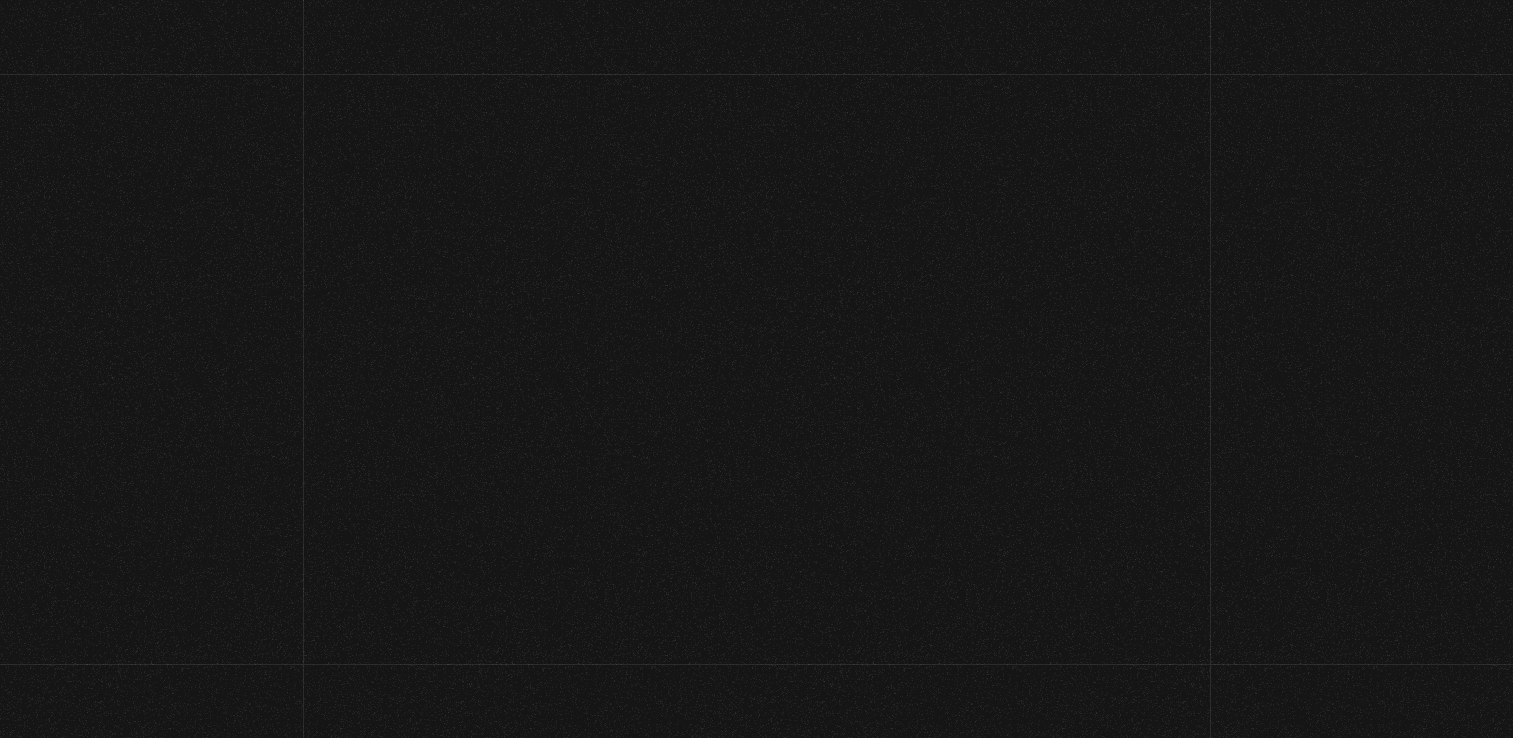 scroll, scrollTop: 0, scrollLeft: 0, axis: both 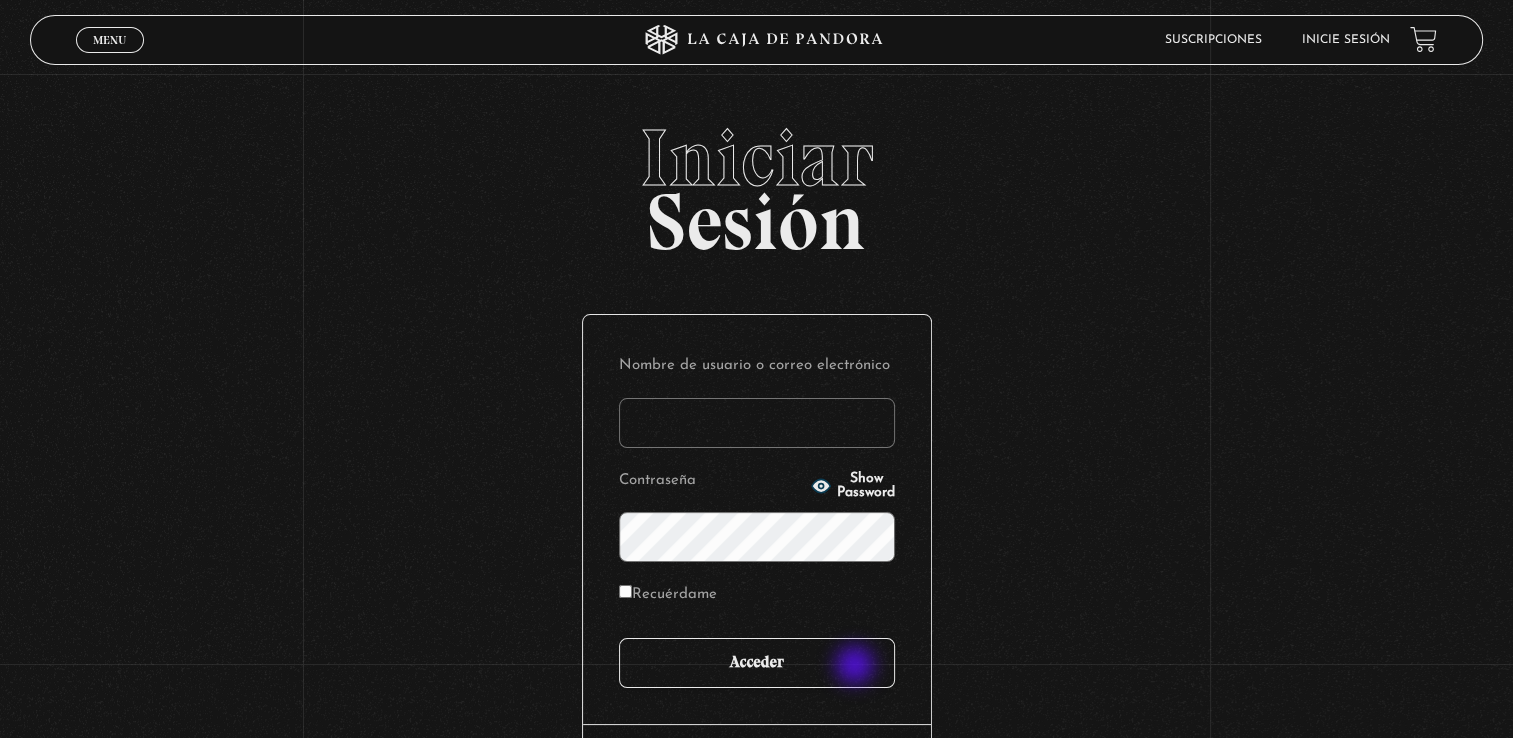 type on "[EMAIL]" 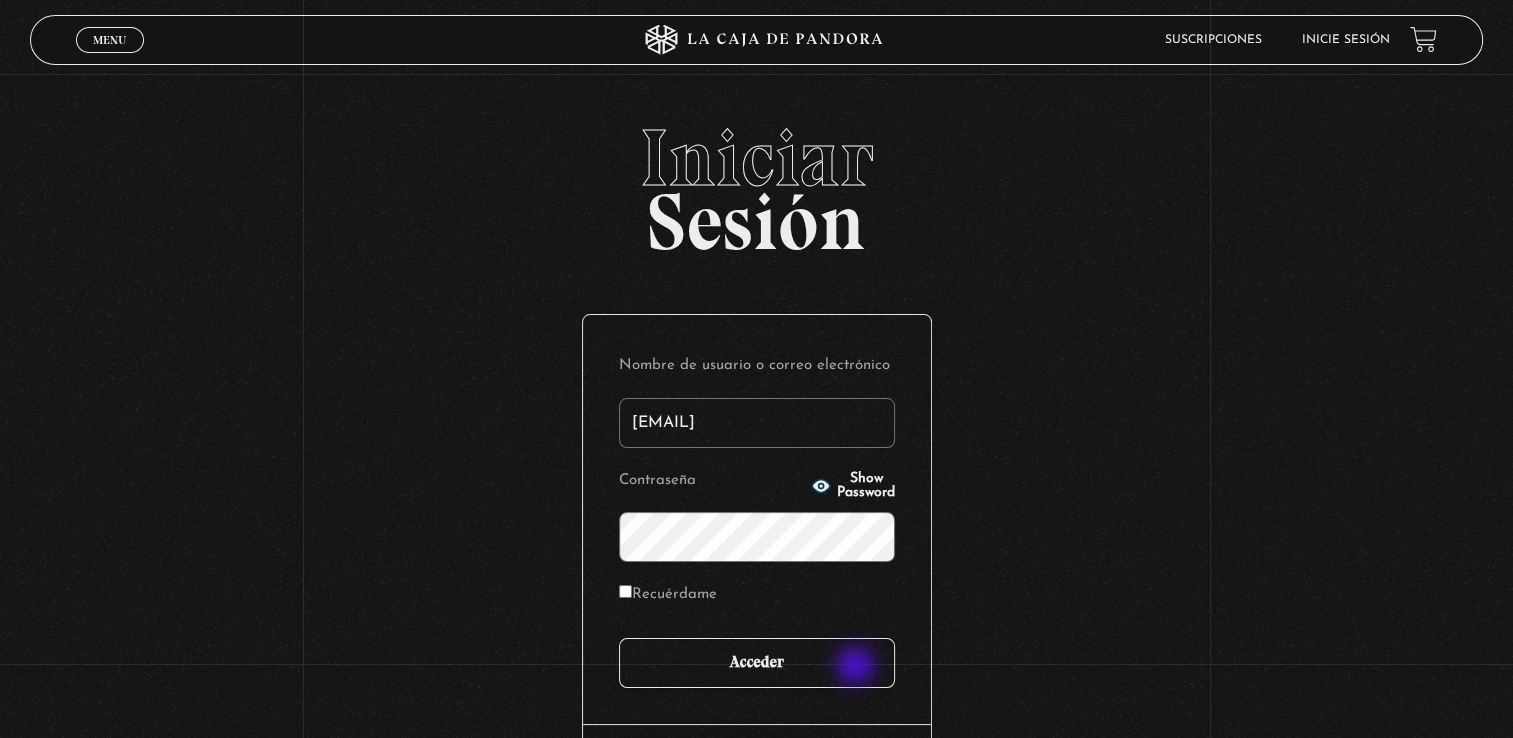 click on "Acceder" at bounding box center (757, 663) 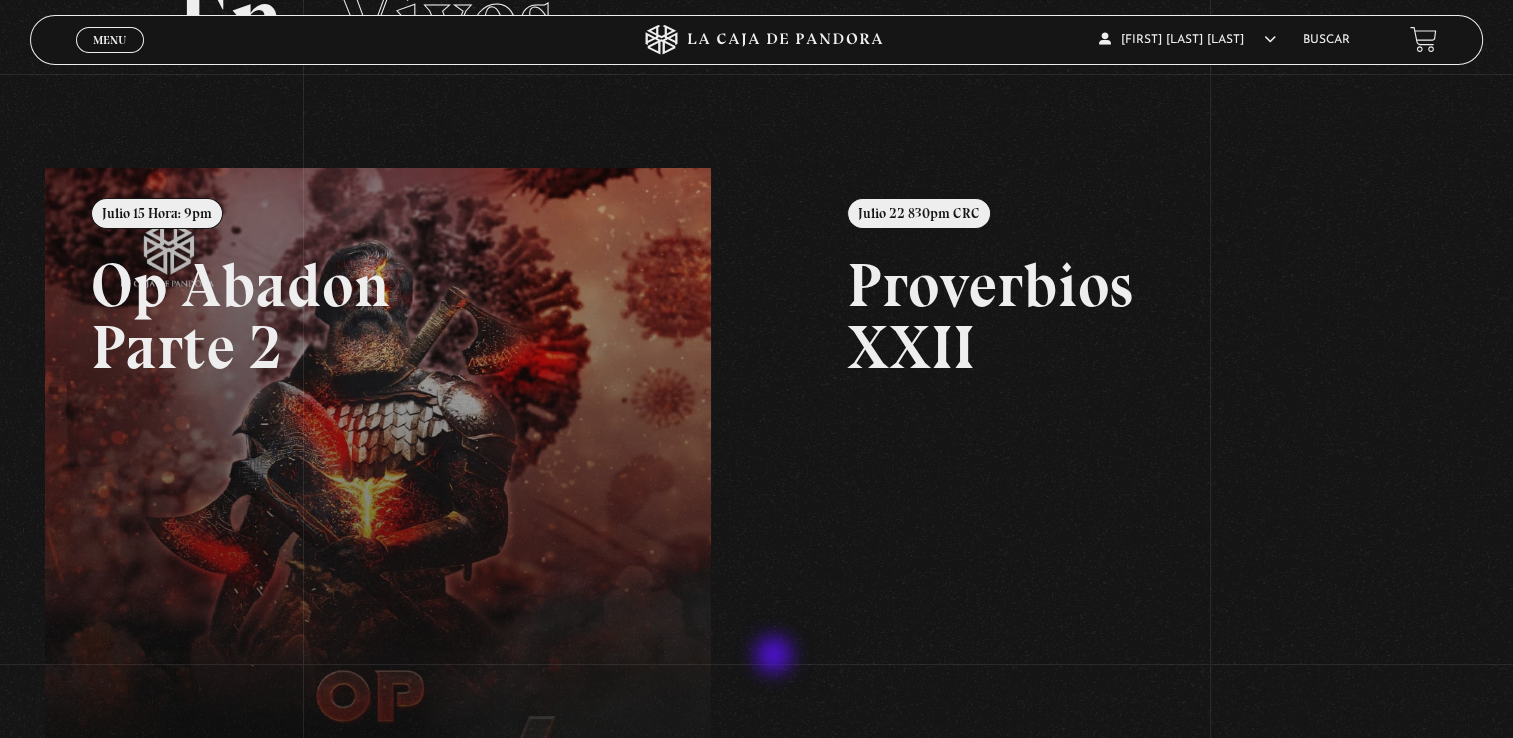 scroll, scrollTop: 0, scrollLeft: 0, axis: both 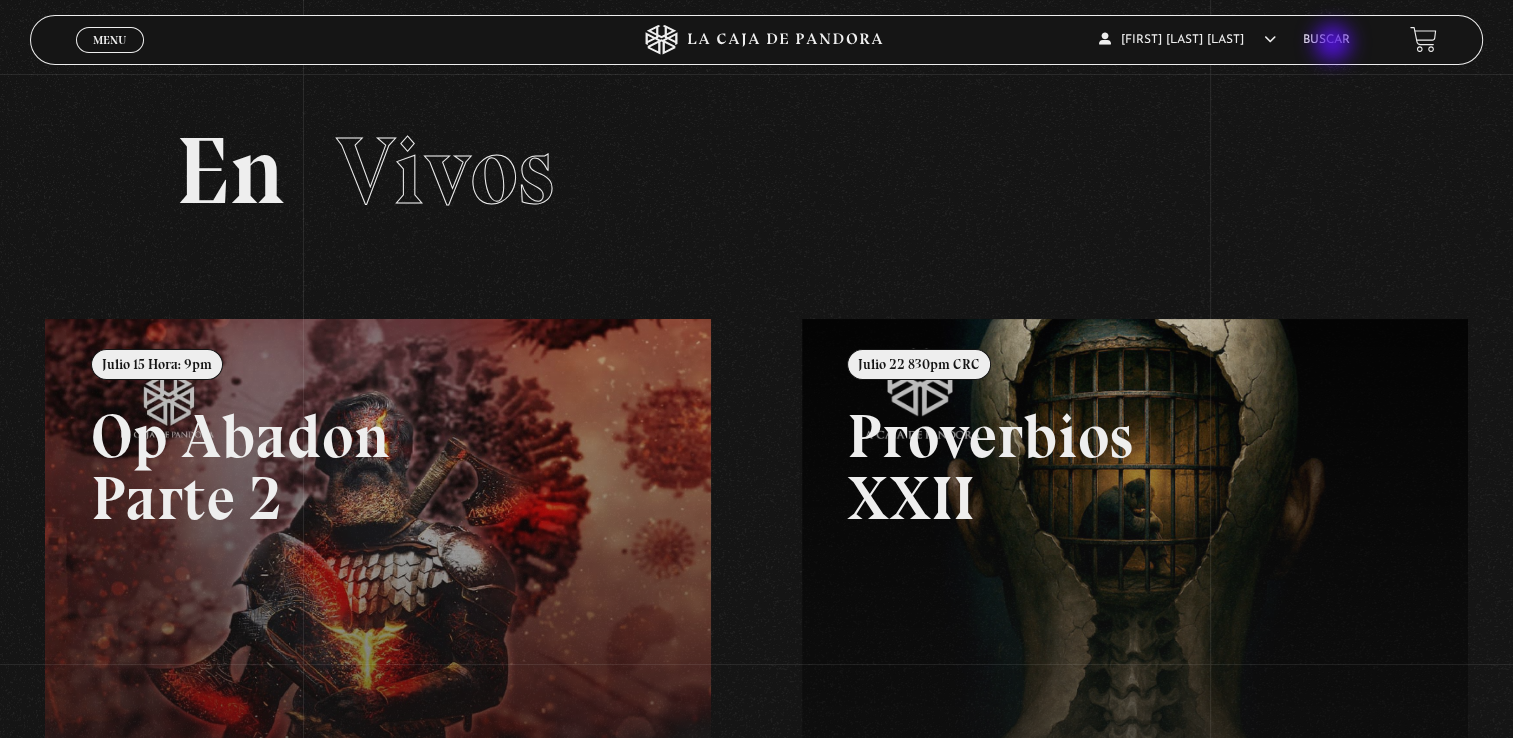 click on "Buscar" at bounding box center (1326, 40) 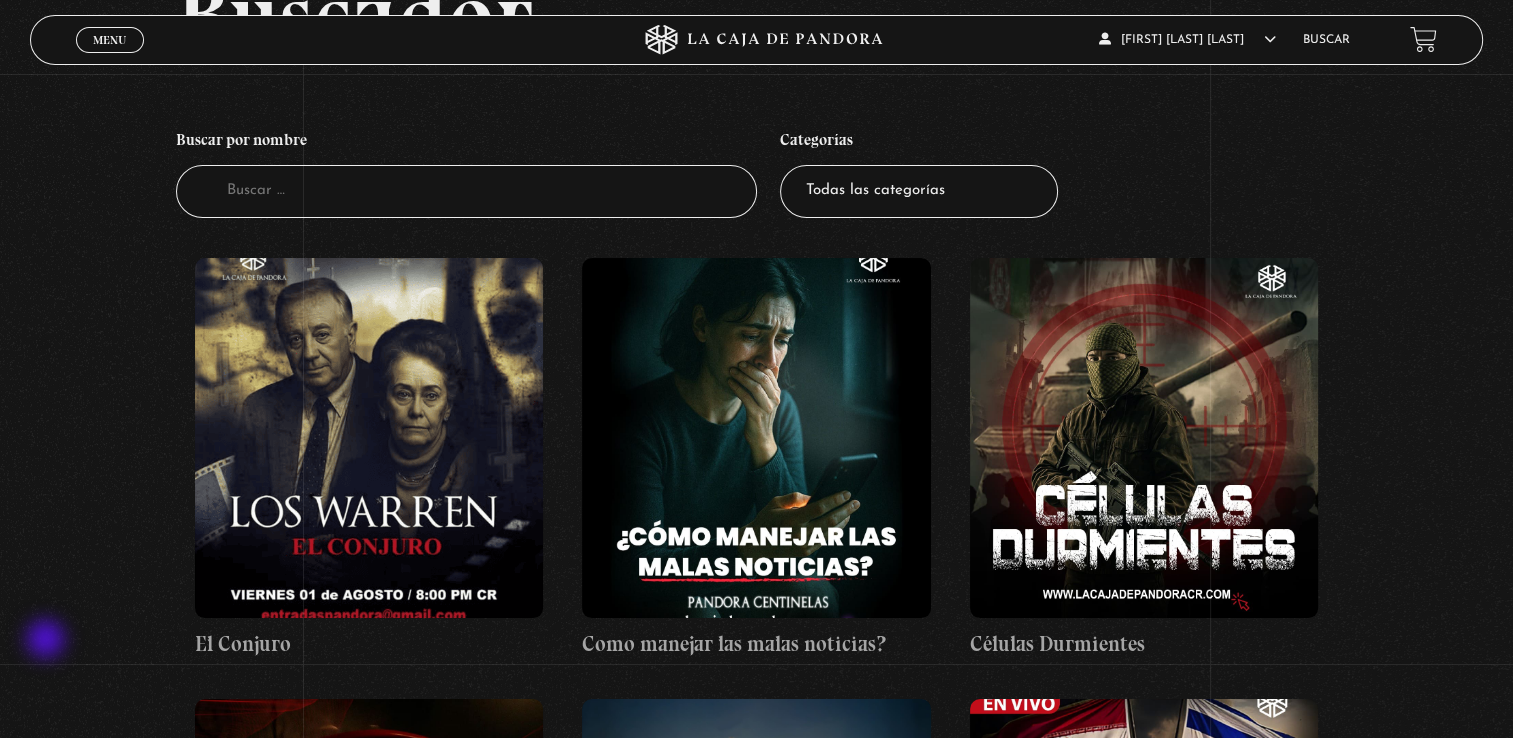 scroll, scrollTop: 204, scrollLeft: 0, axis: vertical 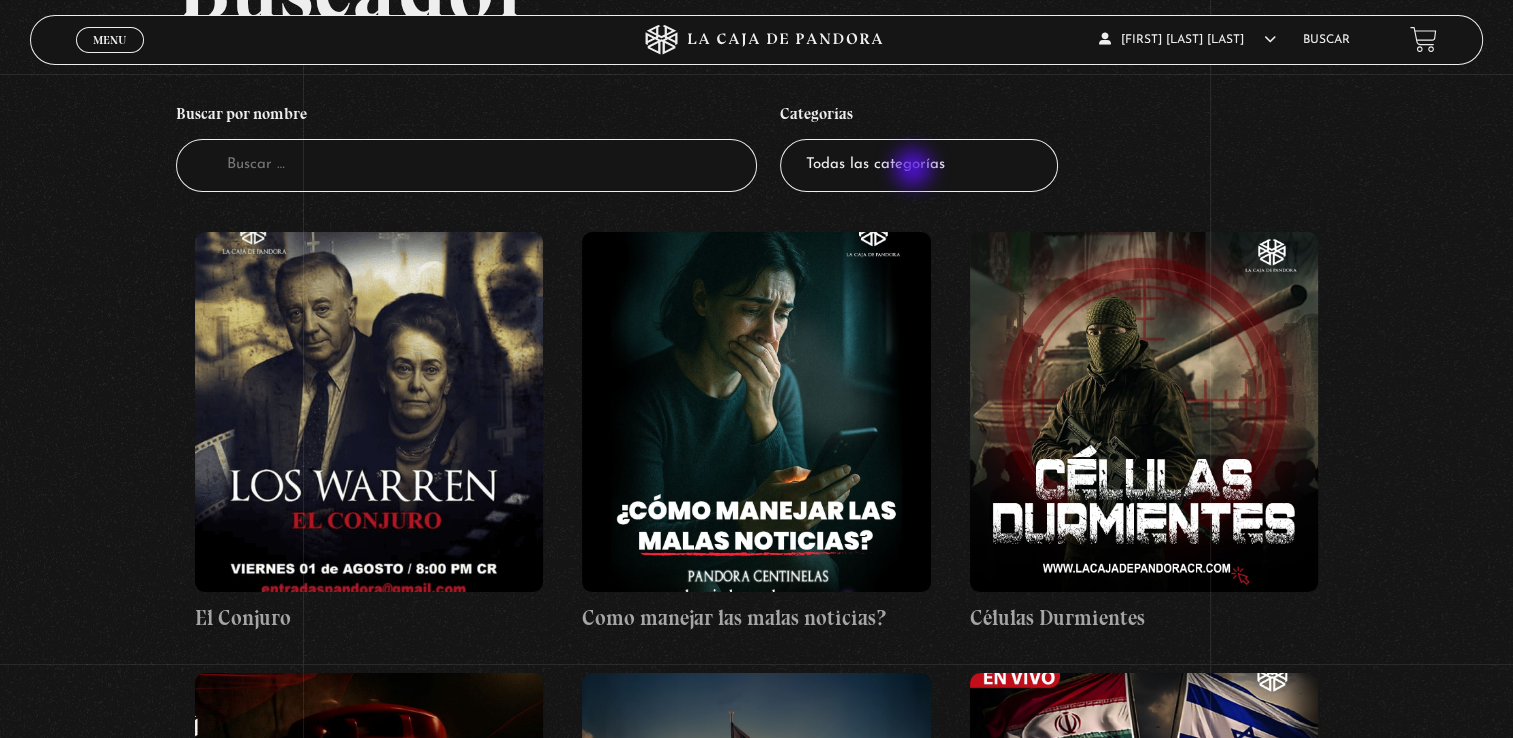 click on "Todas las categorías
11:11 Humanitario  (1)
Amo los Lunes  (2)
Análisis de series y películas  (23)
Asesinos Seriales  (2)
Centinelas  (113)
Charlas  (8)
Entrevistas  (7)
Hacktivismo  (5)
Mercado  (1)
Mundo Espiritual  (20)
Nuevo Orden Mundial NWO  (79)
Pandora Bio  (24)
Pandora Prepper  (23)
Pandora Tour  (3)
Paranormal  (11)
Pastelería  (1)
Peligros en la web  (4)
Regulares  (1)
Teorías de Conspiración  (7)" at bounding box center [919, 165] 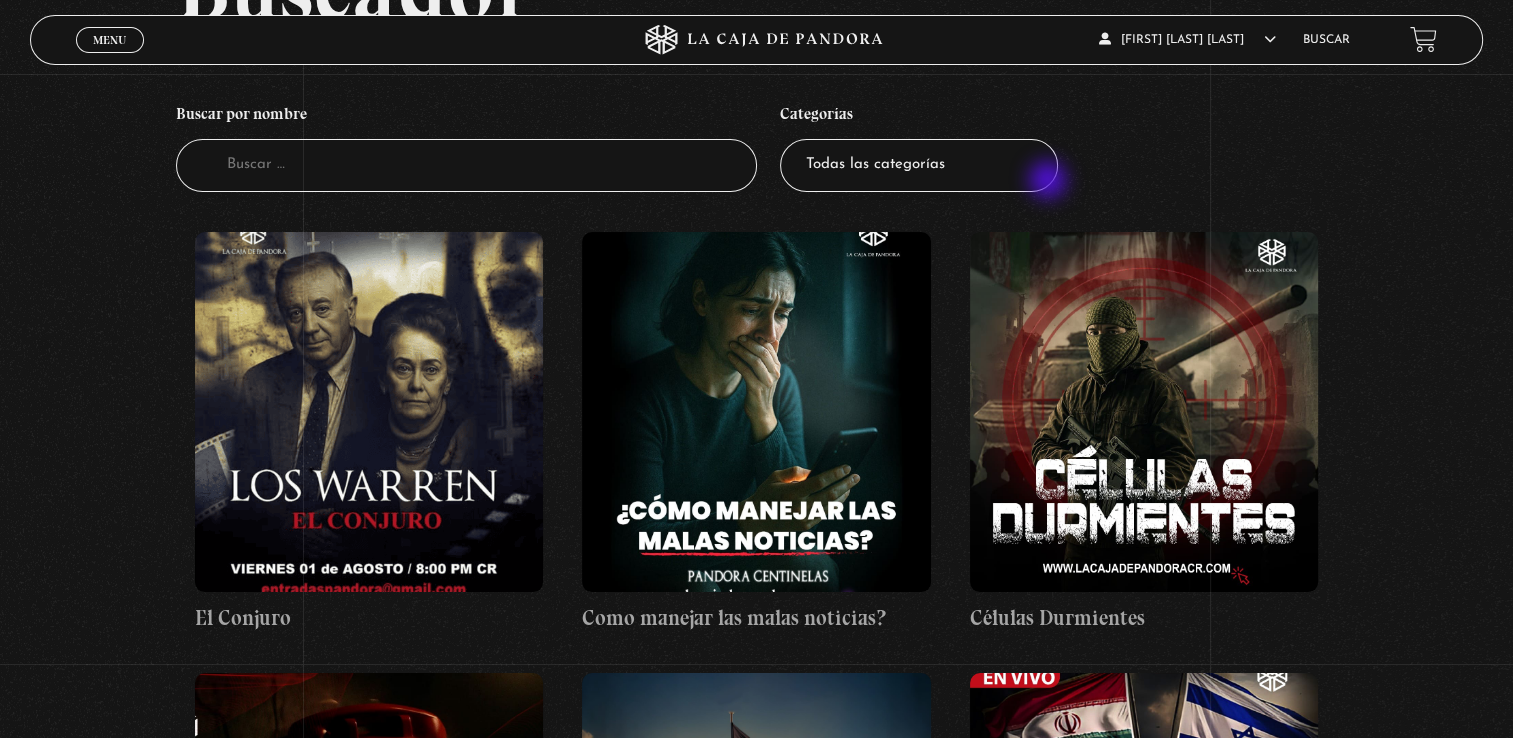 select on "vamos-a-leer-el-viernes" 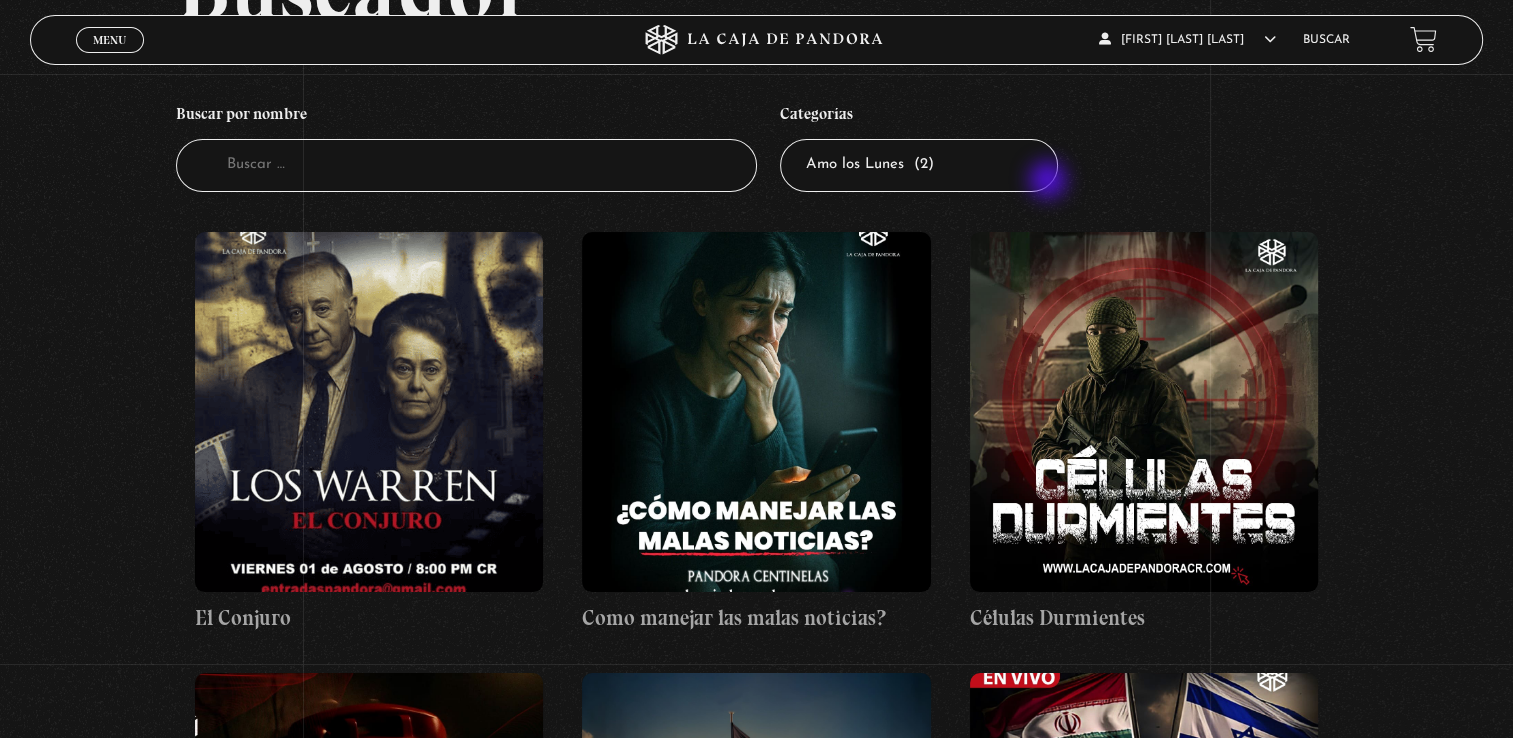 click on "Todas las categorías
11:11 Humanitario  (1)
Amo los Lunes  (2)
Análisis de series y películas  (23)
Asesinos Seriales  (2)
Centinelas  (113)
Charlas  (8)
Entrevistas  (7)
Hacktivismo  (5)
Mercado  (1)
Mundo Espiritual  (20)
Nuevo Orden Mundial NWO  (79)
Pandora Bio  (24)
Pandora Prepper  (23)
Pandora Tour  (3)
Paranormal  (11)
Pastelería  (1)
Peligros en la web  (4)
Regulares  (1)
Teorías de Conspiración  (7)" at bounding box center [919, 165] 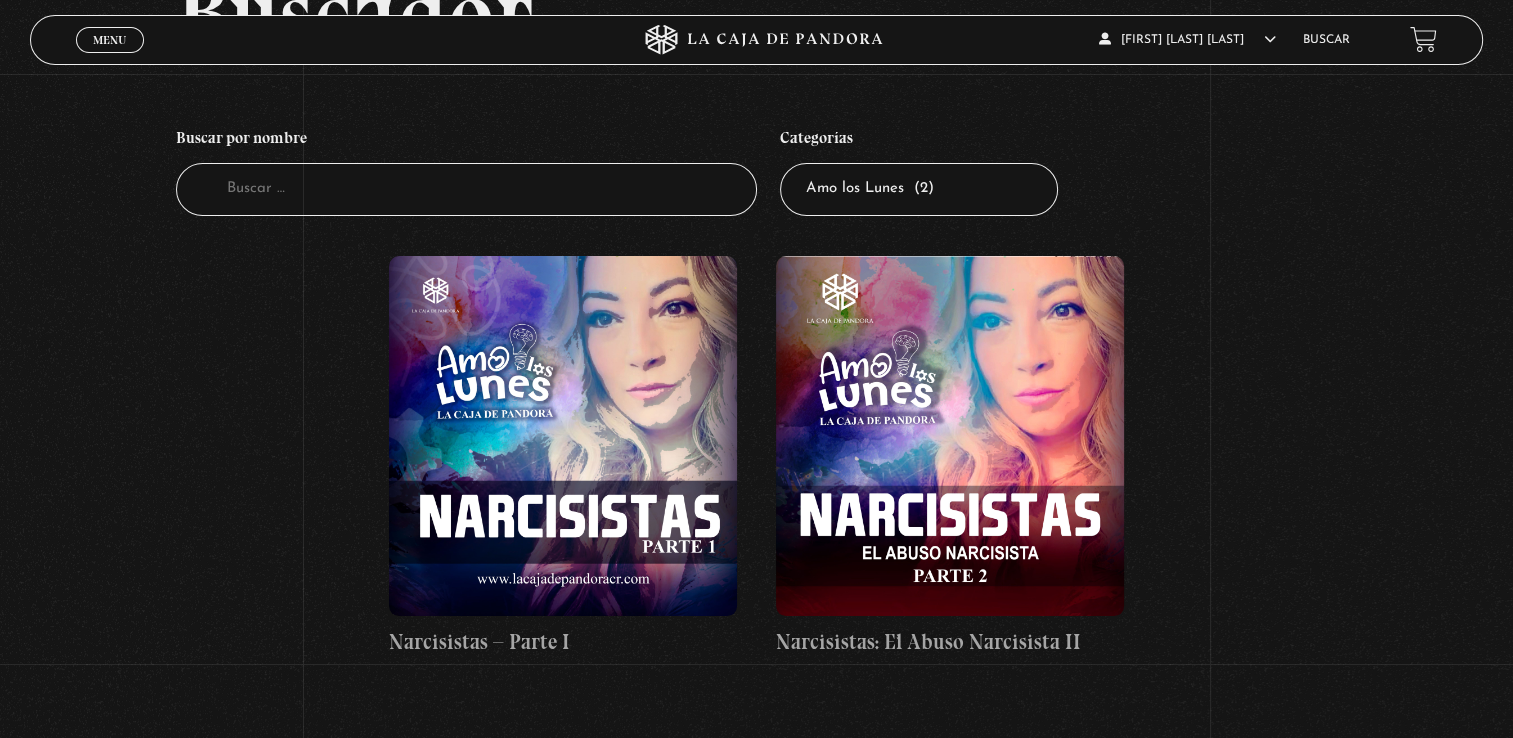 scroll, scrollTop: 180, scrollLeft: 0, axis: vertical 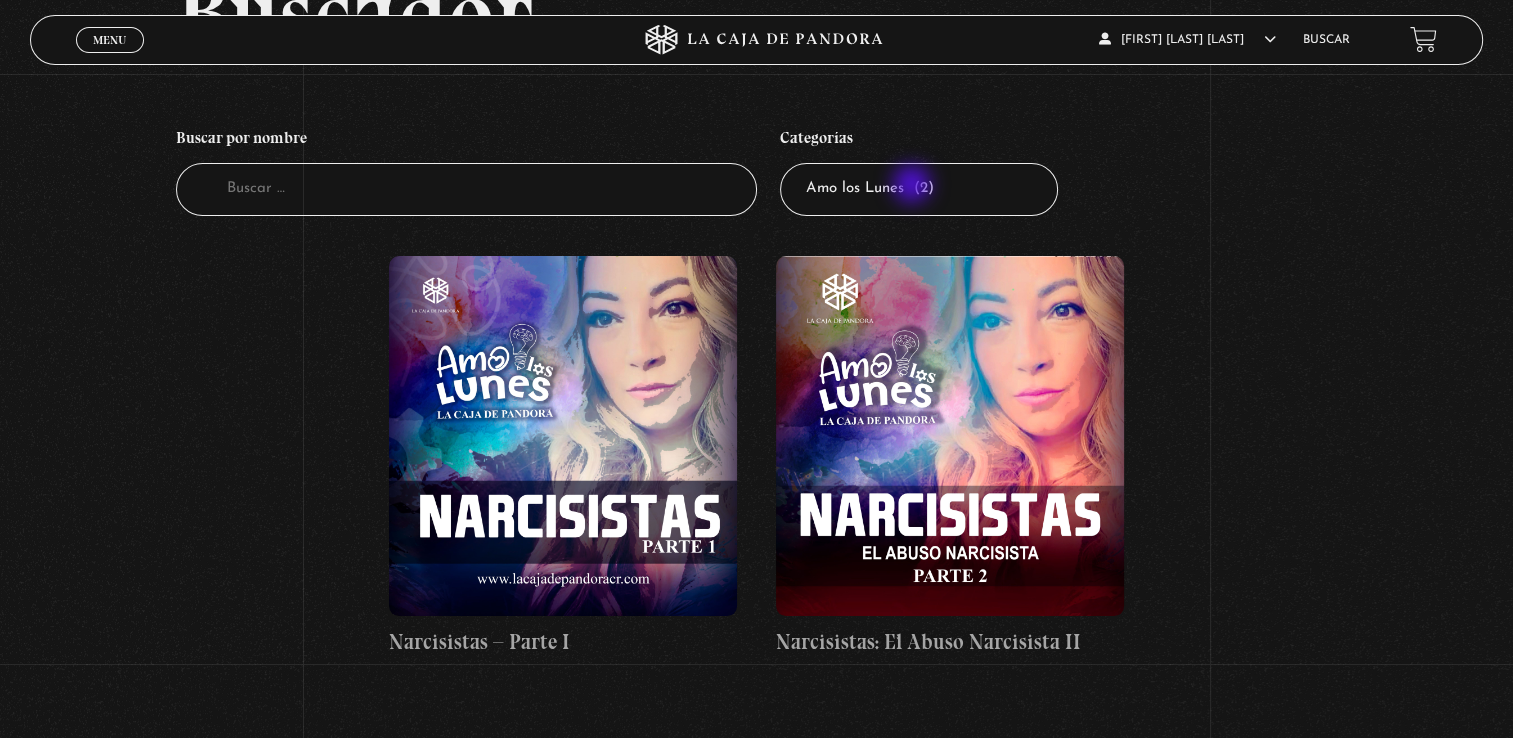 click on "Todas las categorías
11:11 Humanitario  (1)
Amo los Lunes  (2)
Análisis de series y películas  (23)
Asesinos Seriales  (2)
Centinelas  (113)
Charlas  (8)
Entrevistas  (7)
Hacktivismo  (5)
Mercado  (1)
Mundo Espiritual  (20)
Nuevo Orden Mundial NWO  (79)
Pandora Bio  (24)
Pandora Prepper  (23)
Pandora Tour  (3)
Paranormal  (11)
Pastelería  (1)
Peligros en la web  (4)
Regulares  (1)
Teorías de Conspiración  (7)" at bounding box center [919, 189] 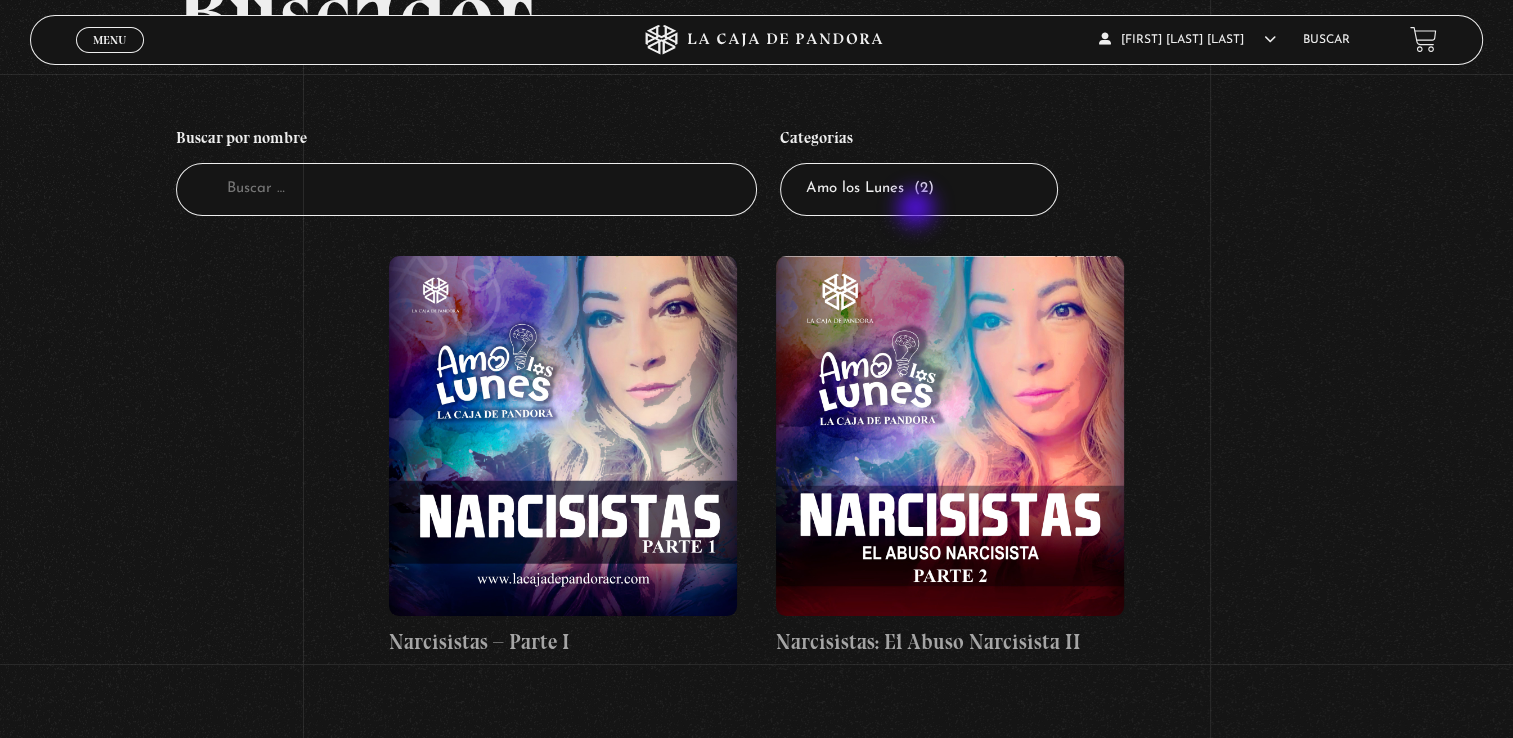 select on "regulares" 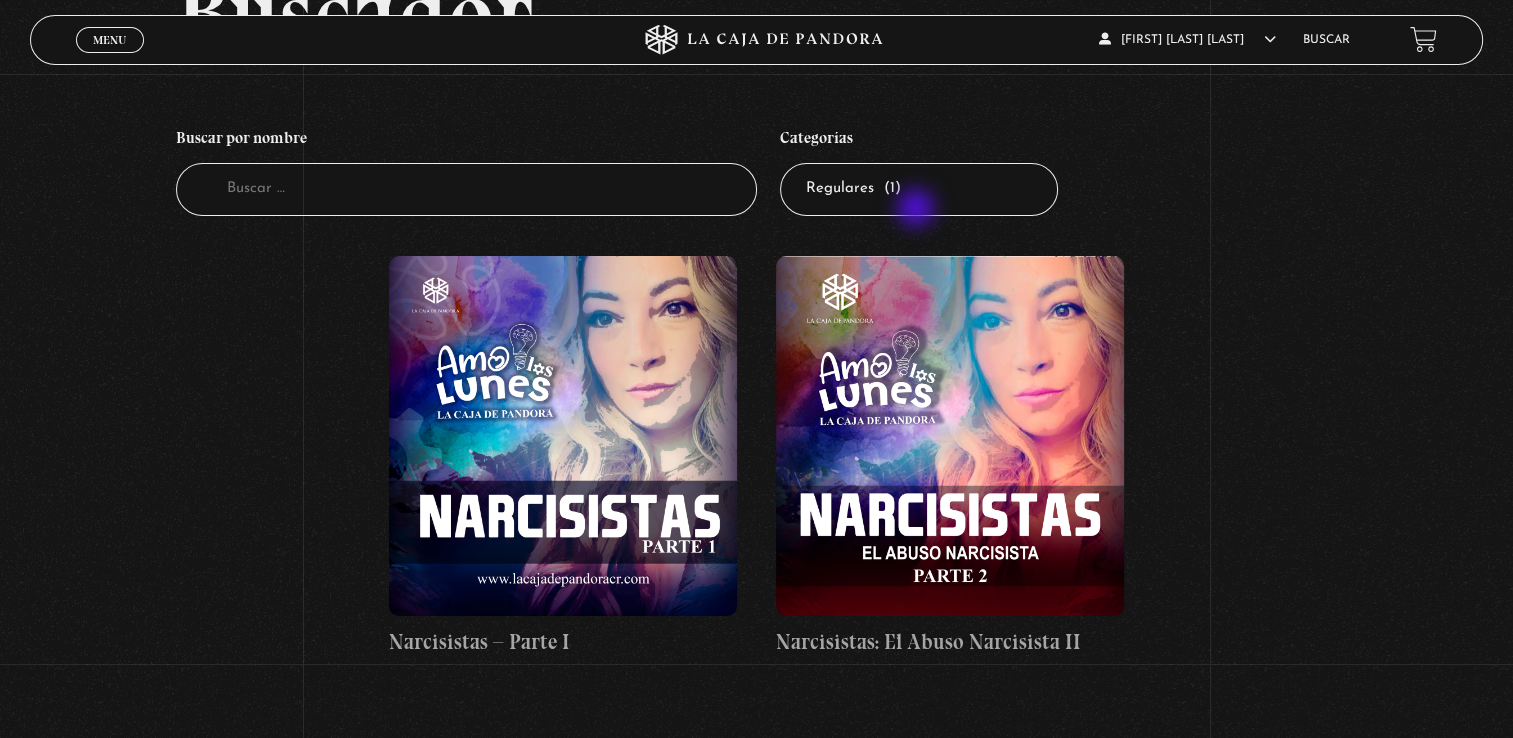 click on "Todas las categorías
11:11 Humanitario  (1)
Amo los Lunes  (2)
Análisis de series y películas  (23)
Asesinos Seriales  (2)
Centinelas  (113)
Charlas  (8)
Entrevistas  (7)
Hacktivismo  (5)
Mercado  (1)
Mundo Espiritual  (20)
Nuevo Orden Mundial NWO  (79)
Pandora Bio  (24)
Pandora Prepper  (23)
Pandora Tour  (3)
Paranormal  (11)
Pastelería  (1)
Peligros en la web  (4)
Regulares  (1)
Teorías de Conspiración  (7)" at bounding box center (919, 189) 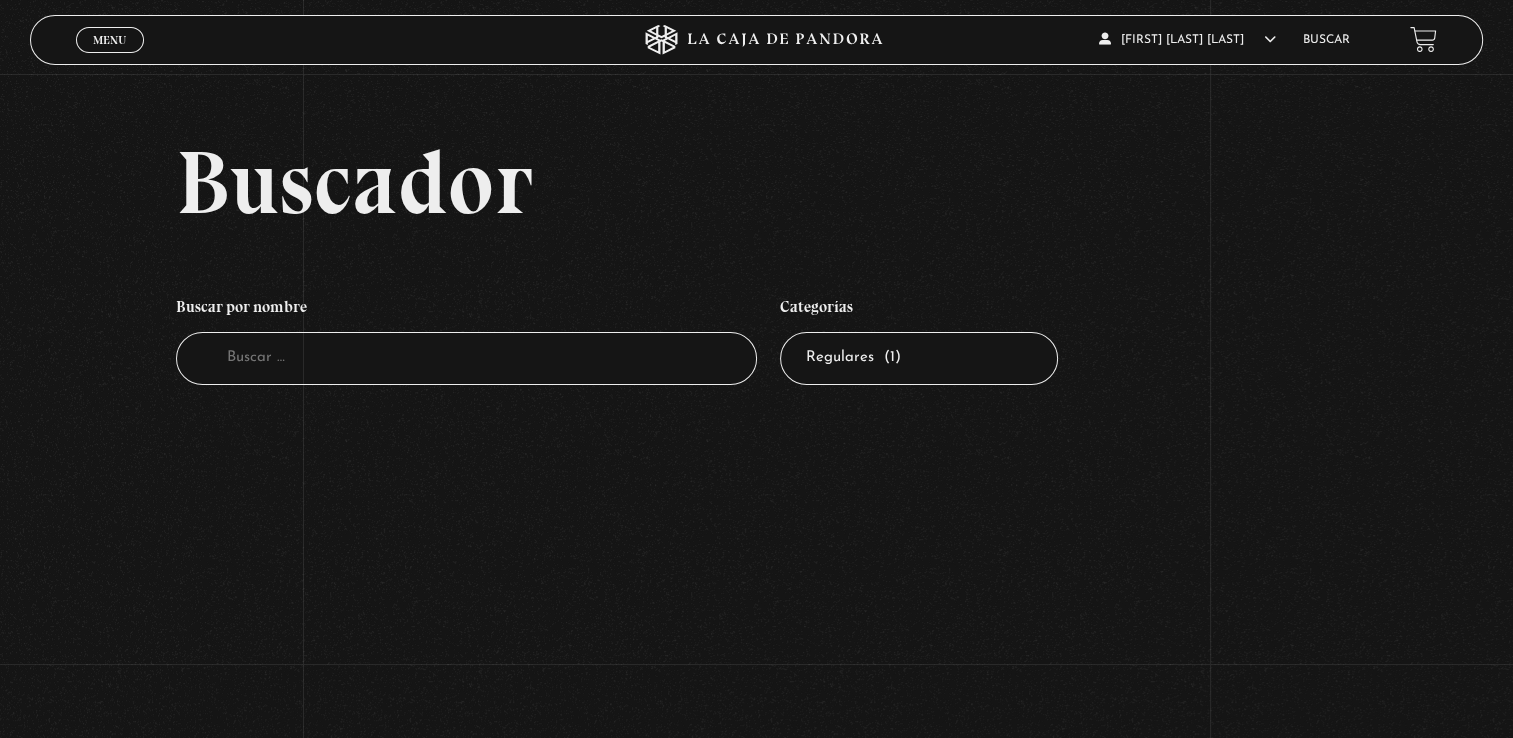 scroll, scrollTop: 3, scrollLeft: 0, axis: vertical 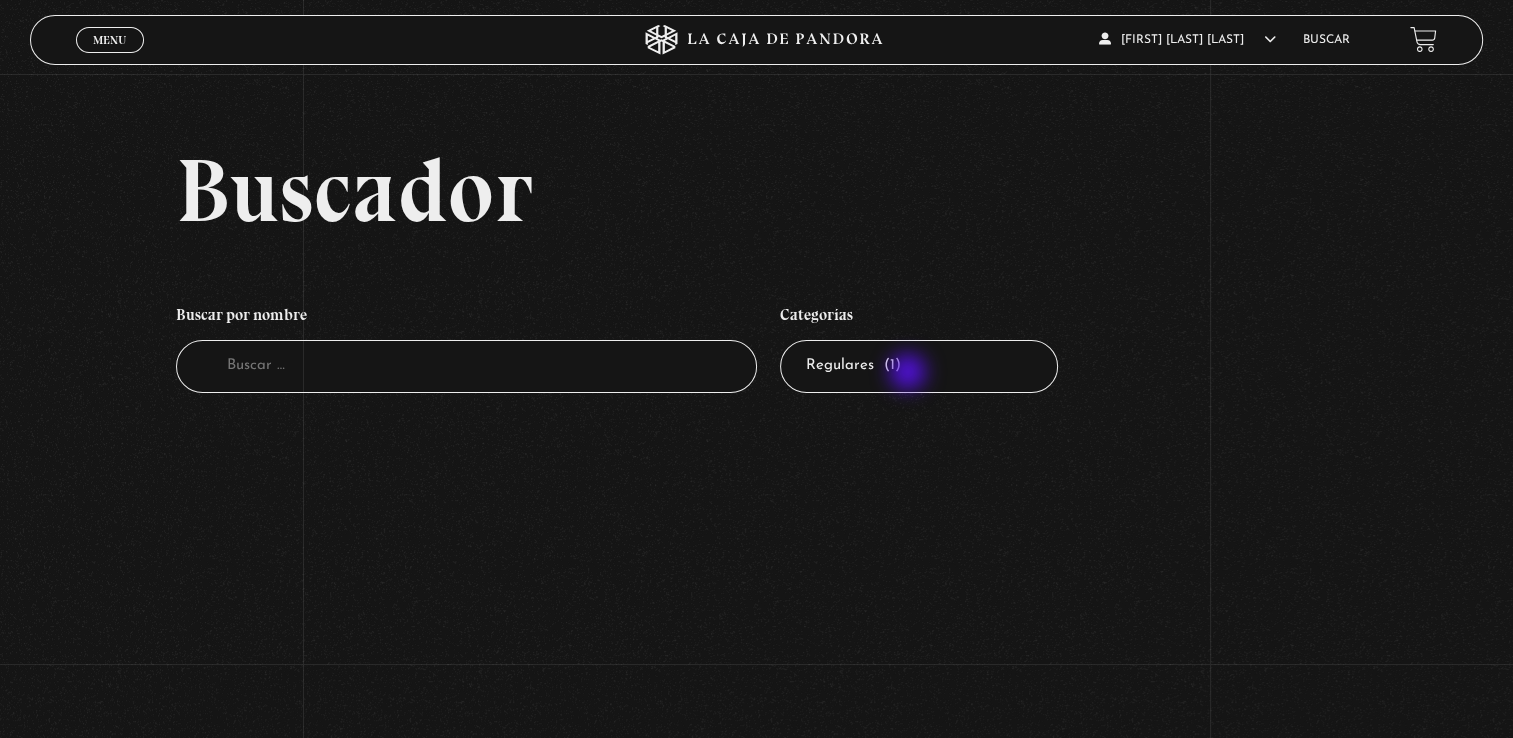 click on "Todas las categorías
11:11 Humanitario  (1)
Amo los Lunes  (2)
Análisis de series y películas  (23)
Asesinos Seriales  (2)
Centinelas  (113)
Charlas  (8)
Entrevistas  (7)
Hacktivismo  (5)
Mercado  (1)
Mundo Espiritual  (20)
Nuevo Orden Mundial NWO  (79)
Pandora Bio  (24)
Pandora Prepper  (23)
Pandora Tour  (3)
Paranormal  (11)
Pastelería  (1)
Peligros en la web  (4)
Regulares  (1)
Teorías de Conspiración  (7)" at bounding box center [919, 366] 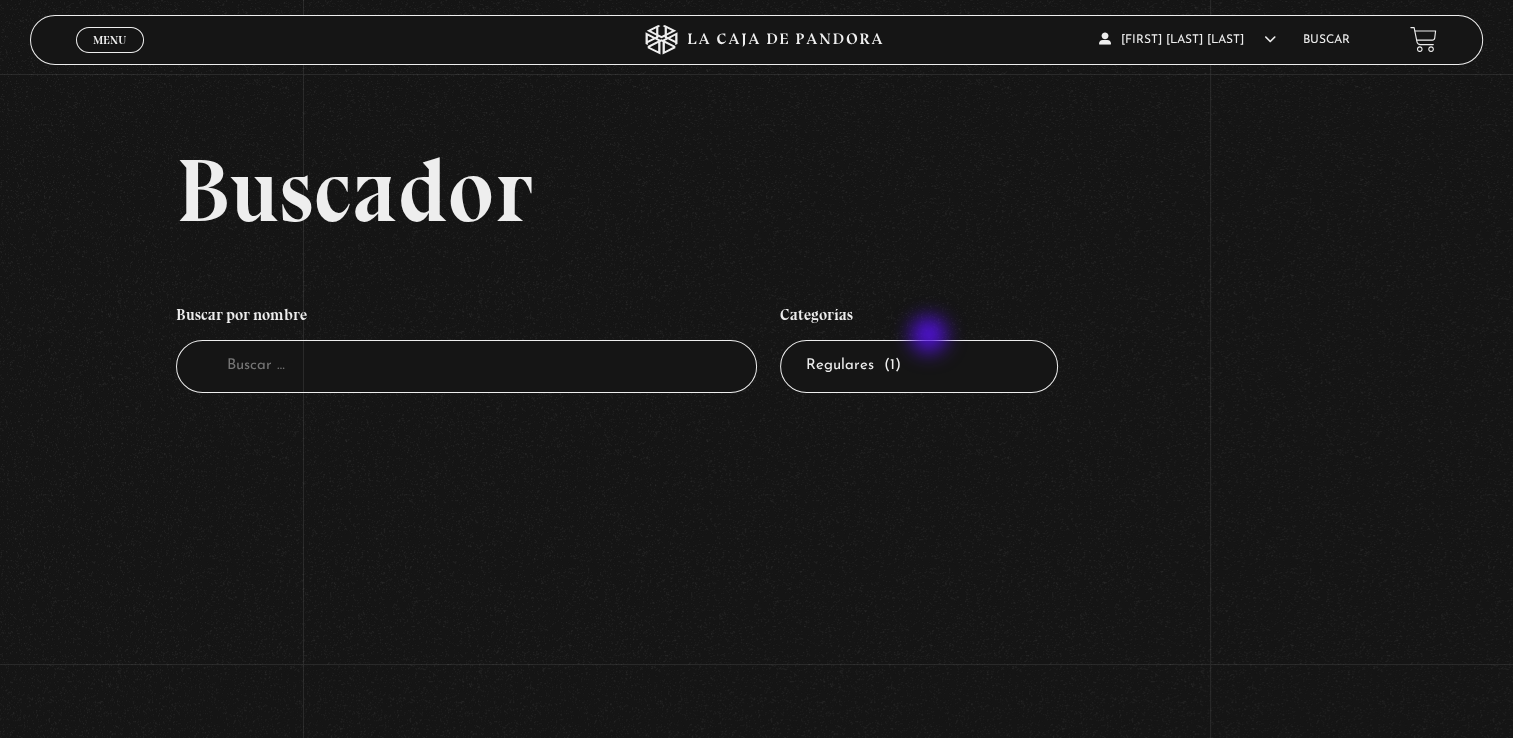 select on "pasteleria" 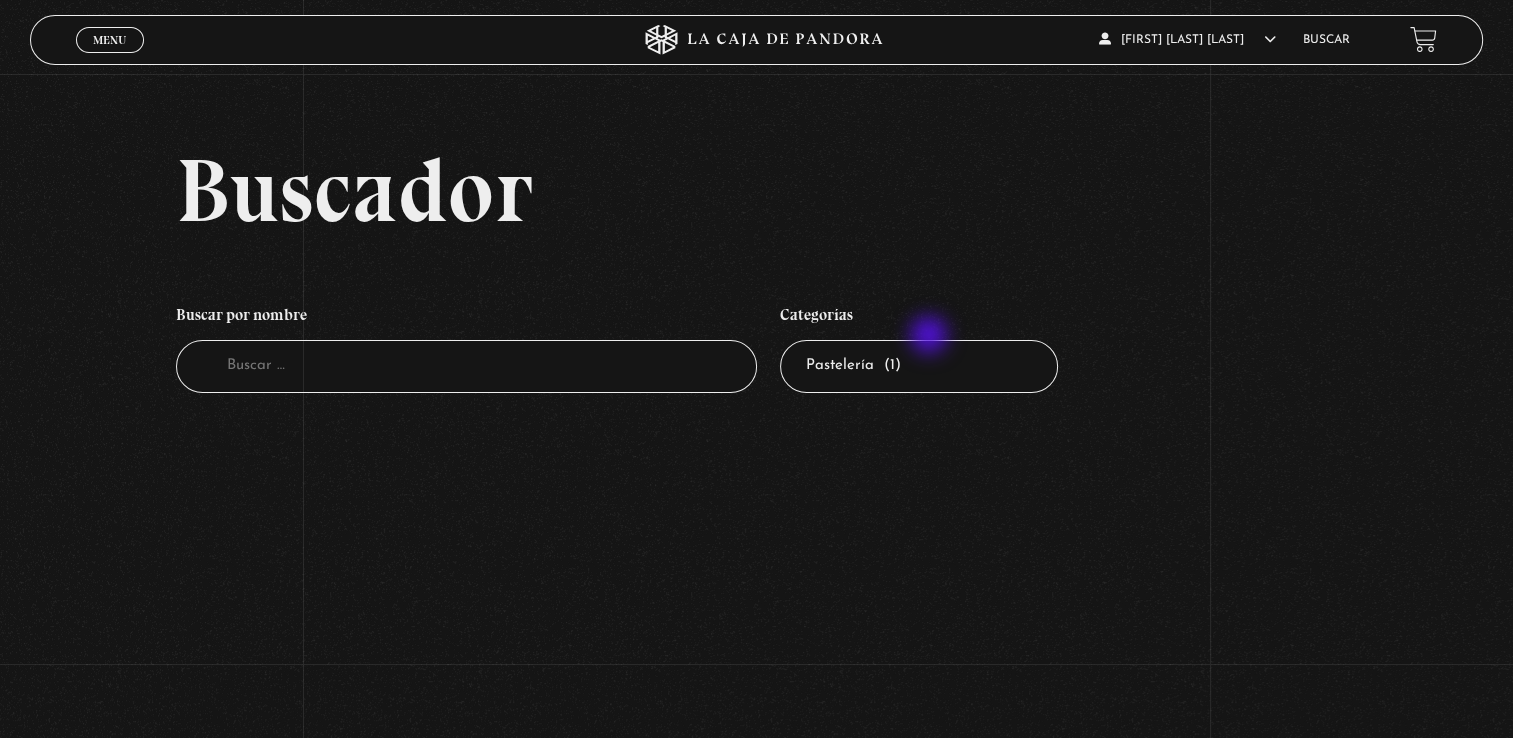 click on "Todas las categorías
11:11 Humanitario  (1)
Amo los Lunes  (2)
Análisis de series y películas  (23)
Asesinos Seriales  (2)
Centinelas  (113)
Charlas  (8)
Entrevistas  (7)
Hacktivismo  (5)
Mercado  (1)
Mundo Espiritual  (20)
Nuevo Orden Mundial NWO  (79)
Pandora Bio  (24)
Pandora Prepper  (23)
Pandora Tour  (3)
Paranormal  (11)
Pastelería  (1)
Peligros en la web  (4)
Regulares  (1)
Teorías de Conspiración  (7)" at bounding box center (919, 366) 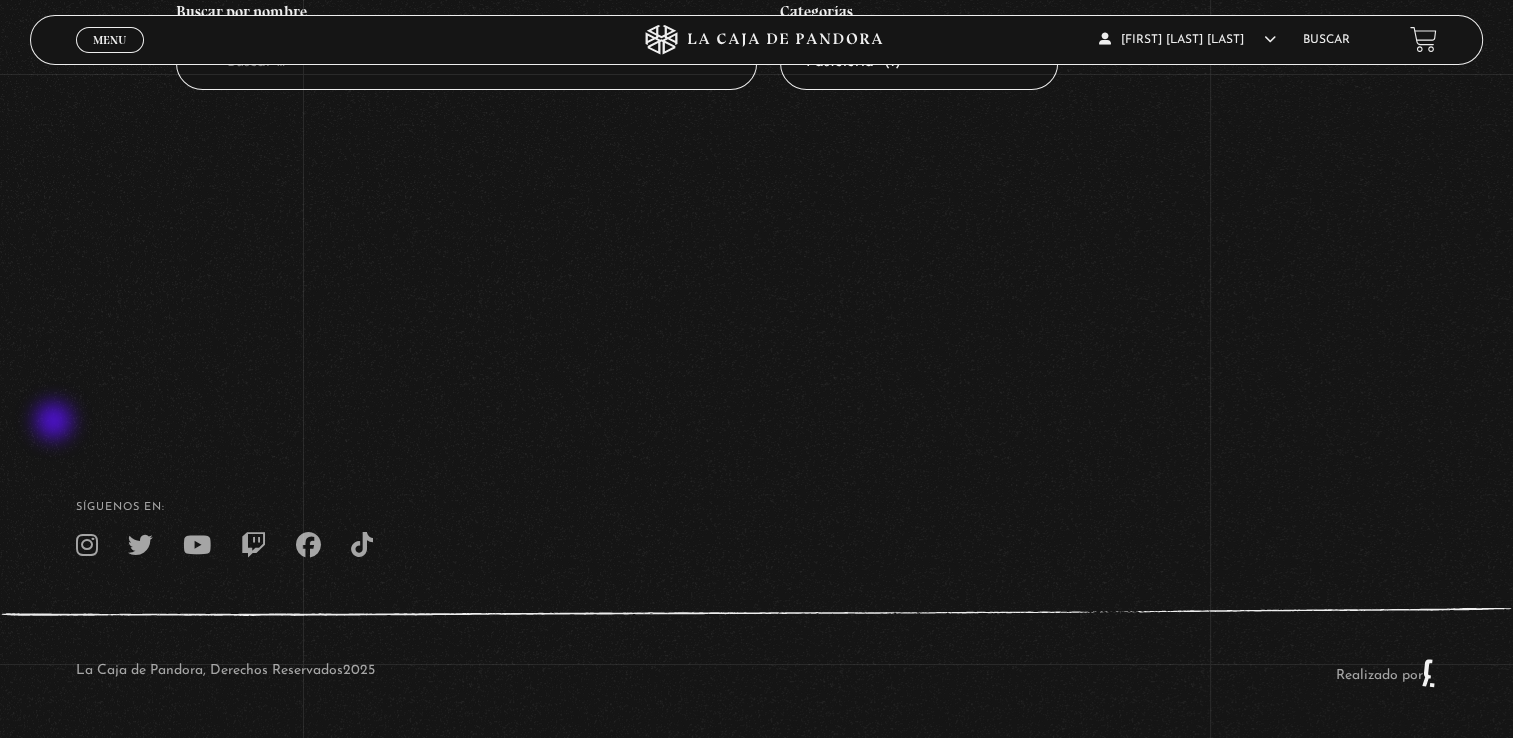 scroll, scrollTop: 0, scrollLeft: 0, axis: both 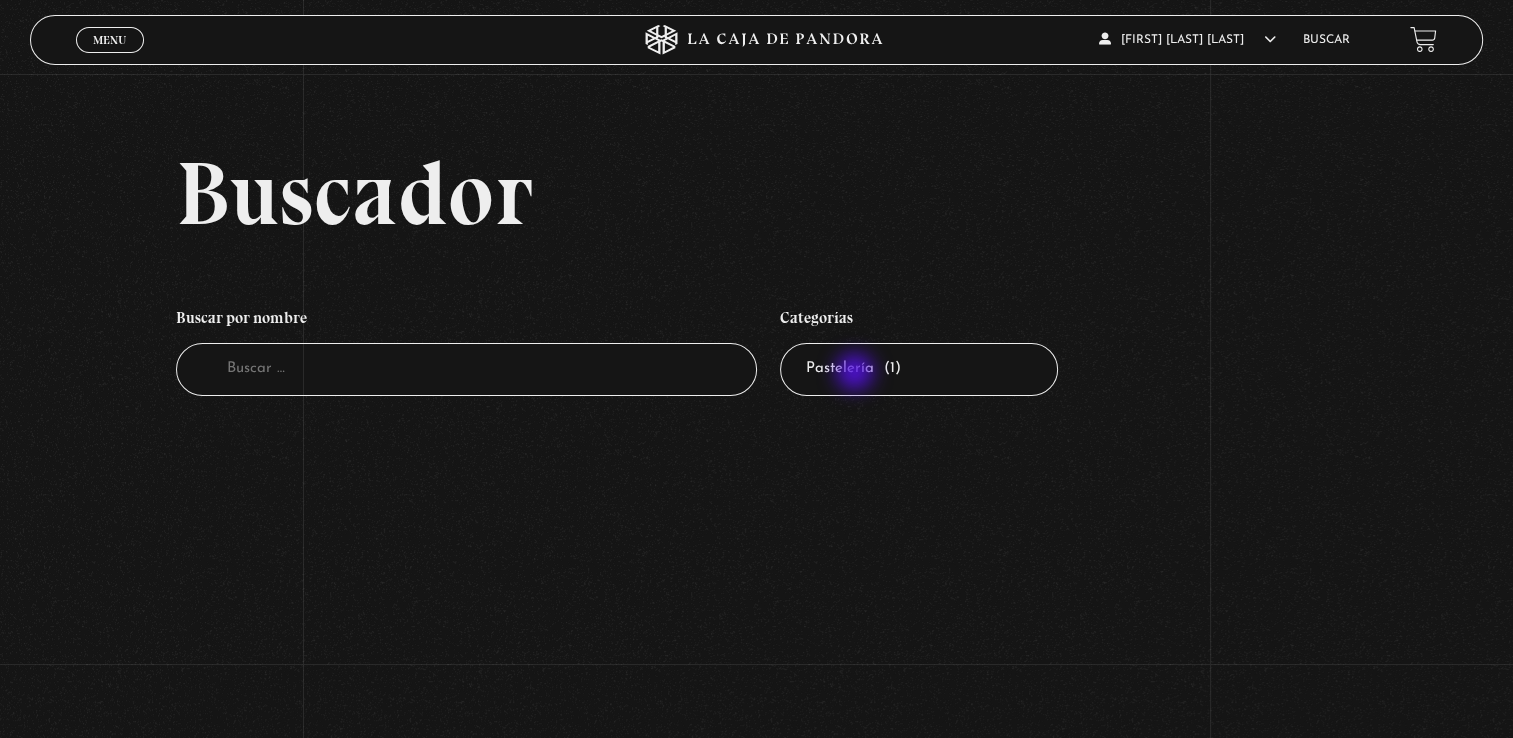 click on "Todas las categorías
11:11 Humanitario  (1)
Amo los Lunes  (2)
Análisis de series y películas  (23)
Asesinos Seriales  (2)
Centinelas  (113)
Charlas  (8)
Entrevistas  (7)
Hacktivismo  (5)
Mercado  (1)
Mundo Espiritual  (20)
Nuevo Orden Mundial NWO  (79)
Pandora Bio  (24)
Pandora Prepper  (23)
Pandora Tour  (3)
Paranormal  (11)
Pastelería  (1)
Peligros en la web  (4)
Regulares  (1)
Teorías de Conspiración  (7)" at bounding box center [919, 369] 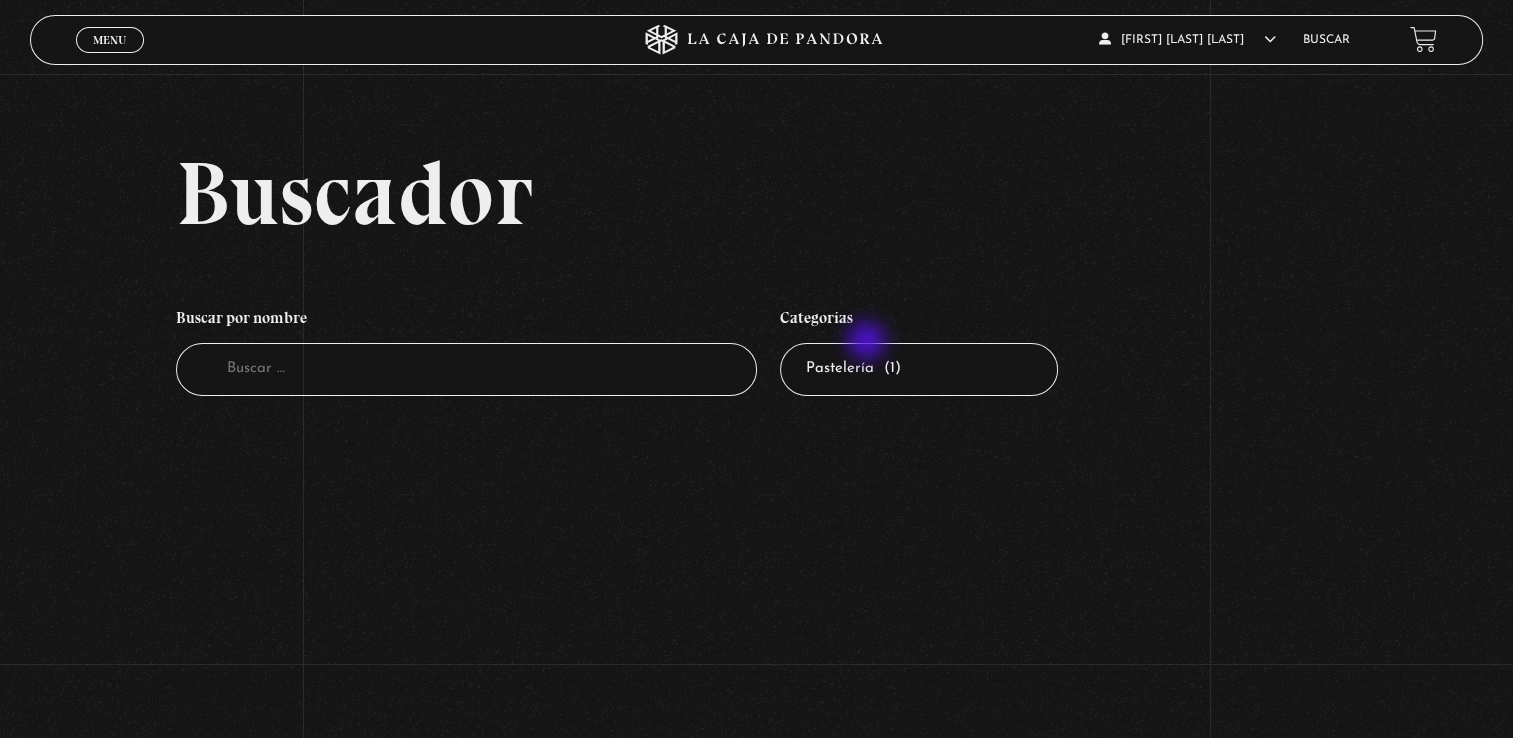 select on "charlas" 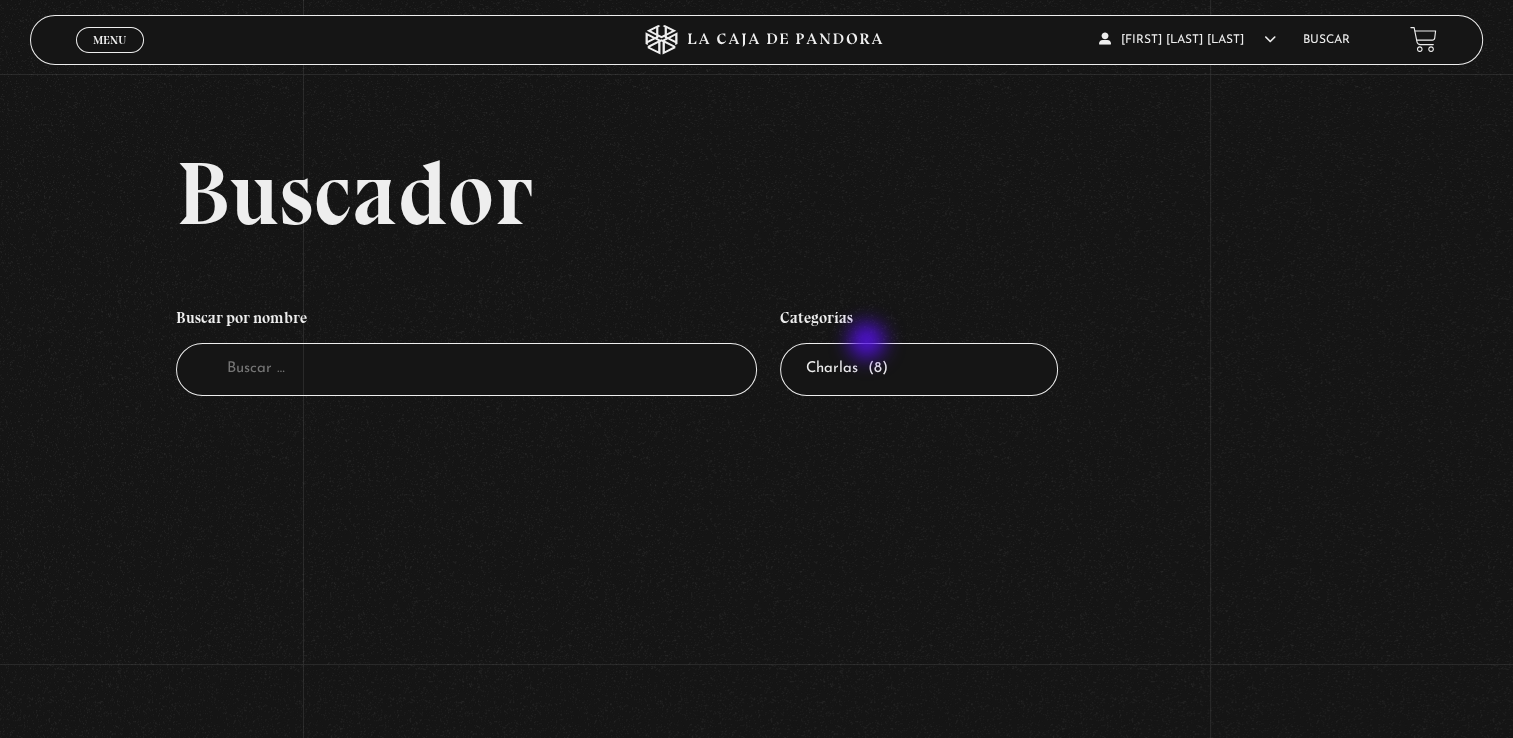click on "Todas las categorías
11:11 Humanitario  (1)
Amo los Lunes  (2)
Análisis de series y películas  (23)
Asesinos Seriales  (2)
Centinelas  (113)
Charlas  (8)
Entrevistas  (7)
Hacktivismo  (5)
Mercado  (1)
Mundo Espiritual  (20)
Nuevo Orden Mundial NWO  (79)
Pandora Bio  (24)
Pandora Prepper  (23)
Pandora Tour  (3)
Paranormal  (11)
Pastelería  (1)
Peligros en la web  (4)
Regulares  (1)
Teorías de Conspiración  (7)" at bounding box center (919, 369) 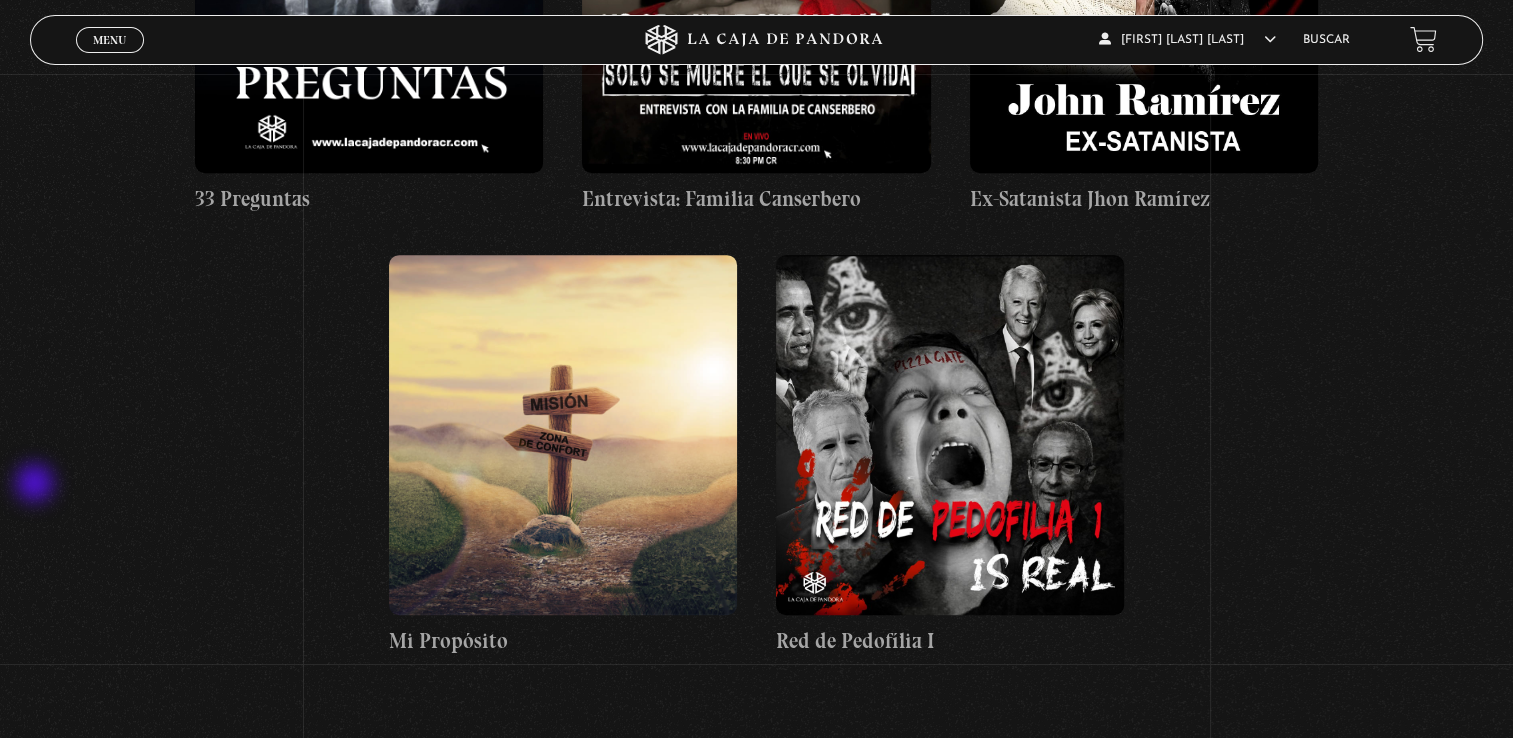 scroll, scrollTop: 0, scrollLeft: 0, axis: both 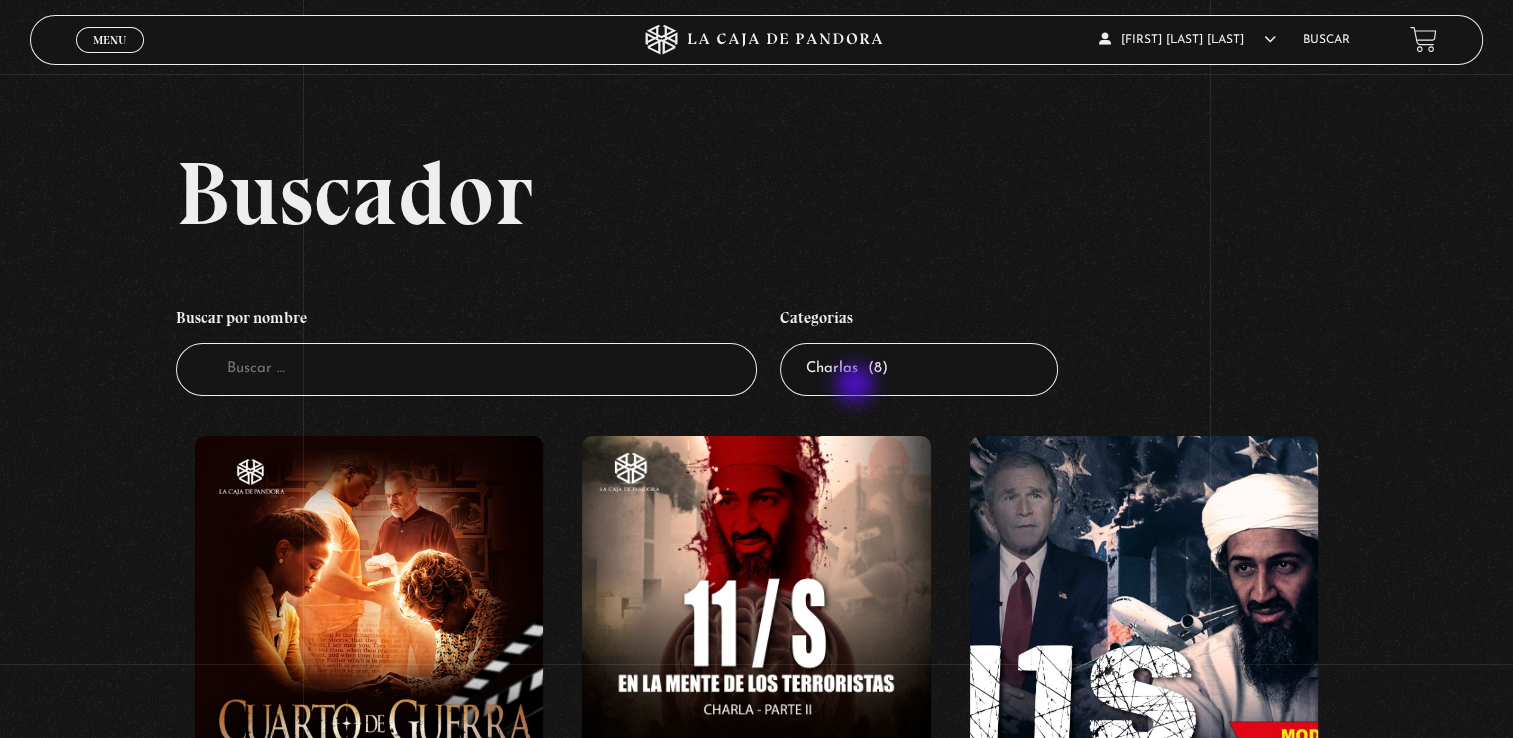 click on "Todas las categorías
11:11 Humanitario  (1)
Amo los Lunes  (2)
Análisis de series y películas  (23)
Asesinos Seriales  (2)
Centinelas  (113)
Charlas  (8)
Entrevistas  (7)
Hacktivismo  (5)
Mercado  (1)
Mundo Espiritual  (20)
Nuevo Orden Mundial NWO  (79)
Pandora Bio  (24)
Pandora Prepper  (23)
Pandora Tour  (3)
Paranormal  (11)
Pastelería  (1)
Peligros en la web  (4)
Regulares  (1)
Teorías de Conspiración  (7)" 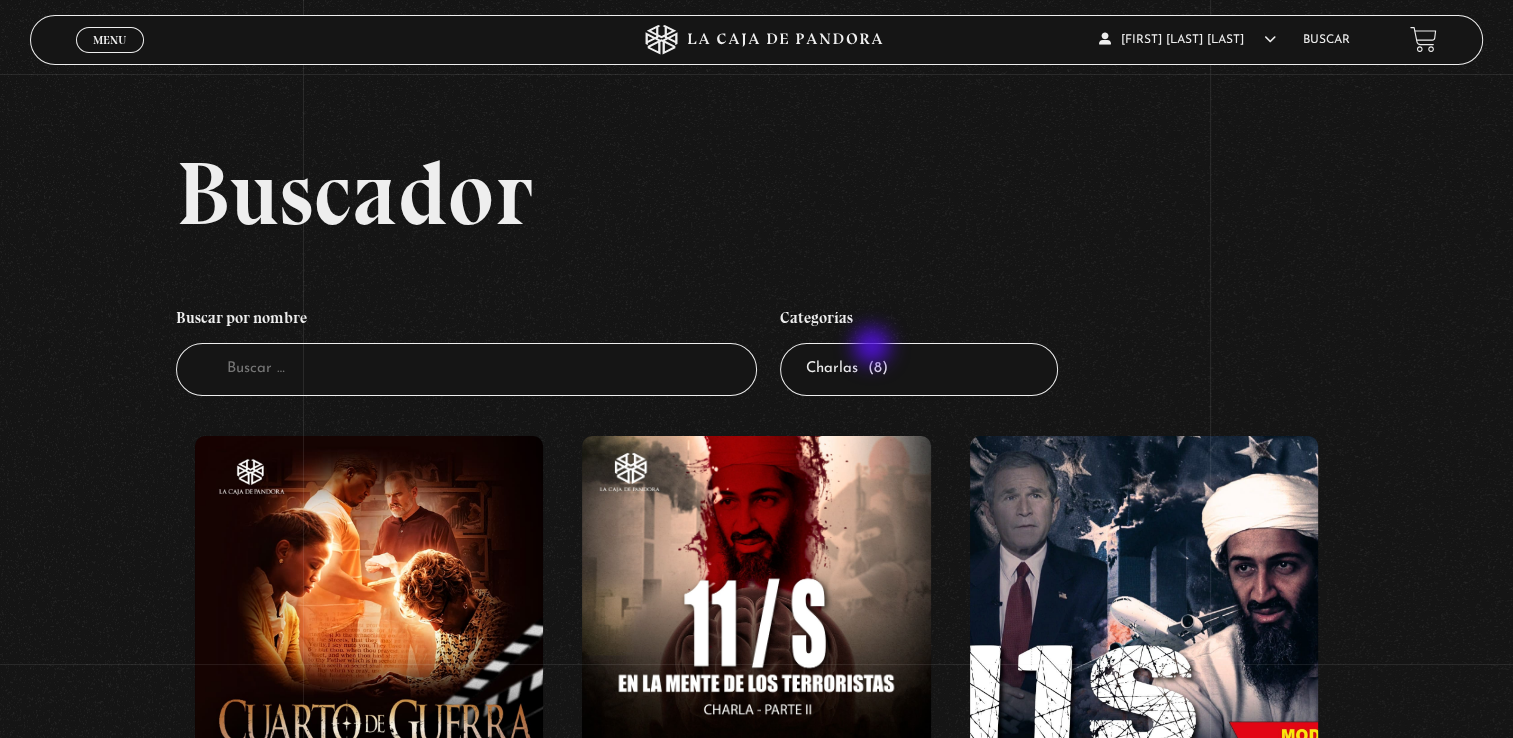 select on "series-y-peliculas" 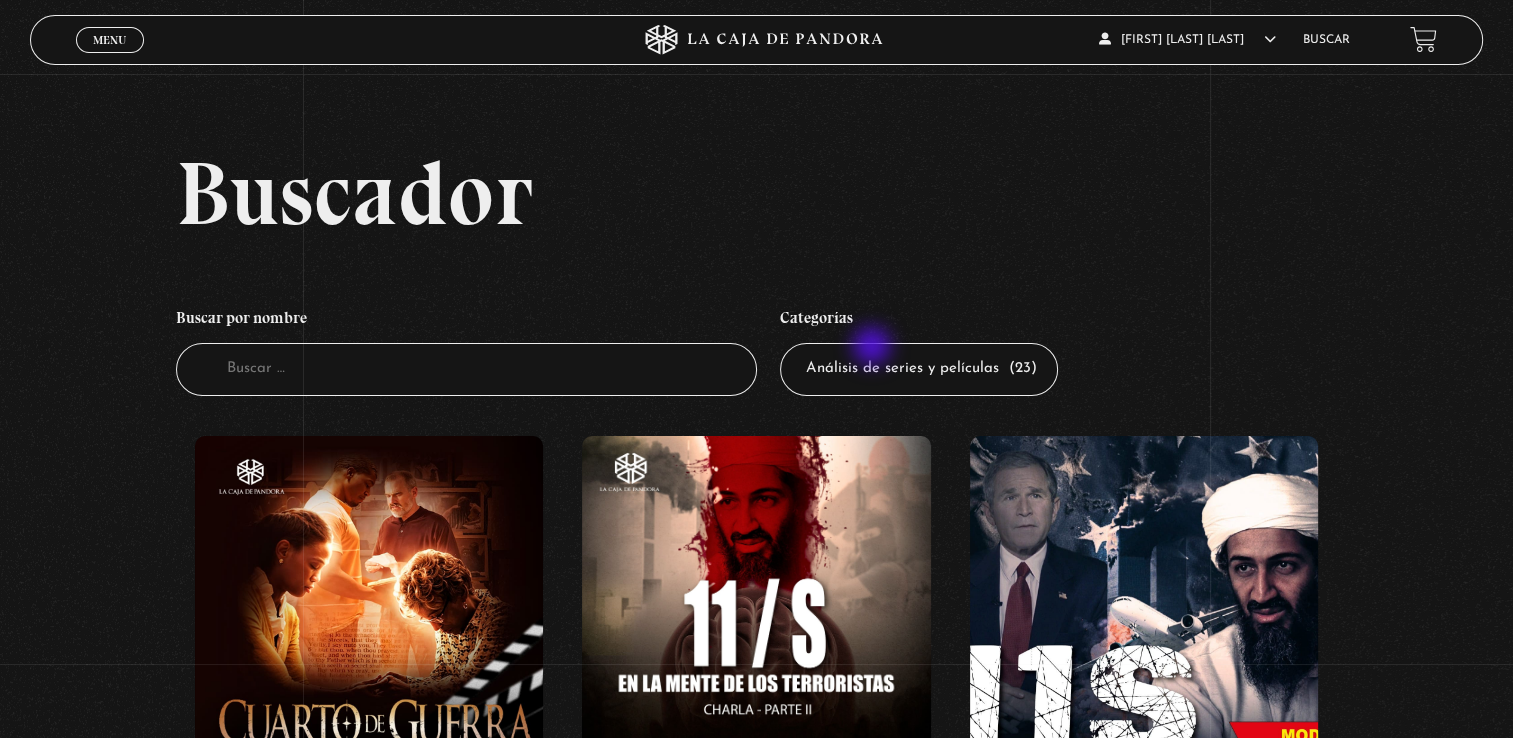 click on "Todas las categorías
11:11 Humanitario  (1)
Amo los Lunes  (2)
Análisis de series y películas  (23)
Asesinos Seriales  (2)
Centinelas  (113)
Charlas  (8)
Entrevistas  (7)
Hacktivismo  (5)
Mercado  (1)
Mundo Espiritual  (20)
Nuevo Orden Mundial NWO  (79)
Pandora Bio  (24)
Pandora Prepper  (23)
Pandora Tour  (3)
Paranormal  (11)
Pastelería  (1)
Peligros en la web  (4)
Regulares  (1)
Teorías de Conspiración  (7)" 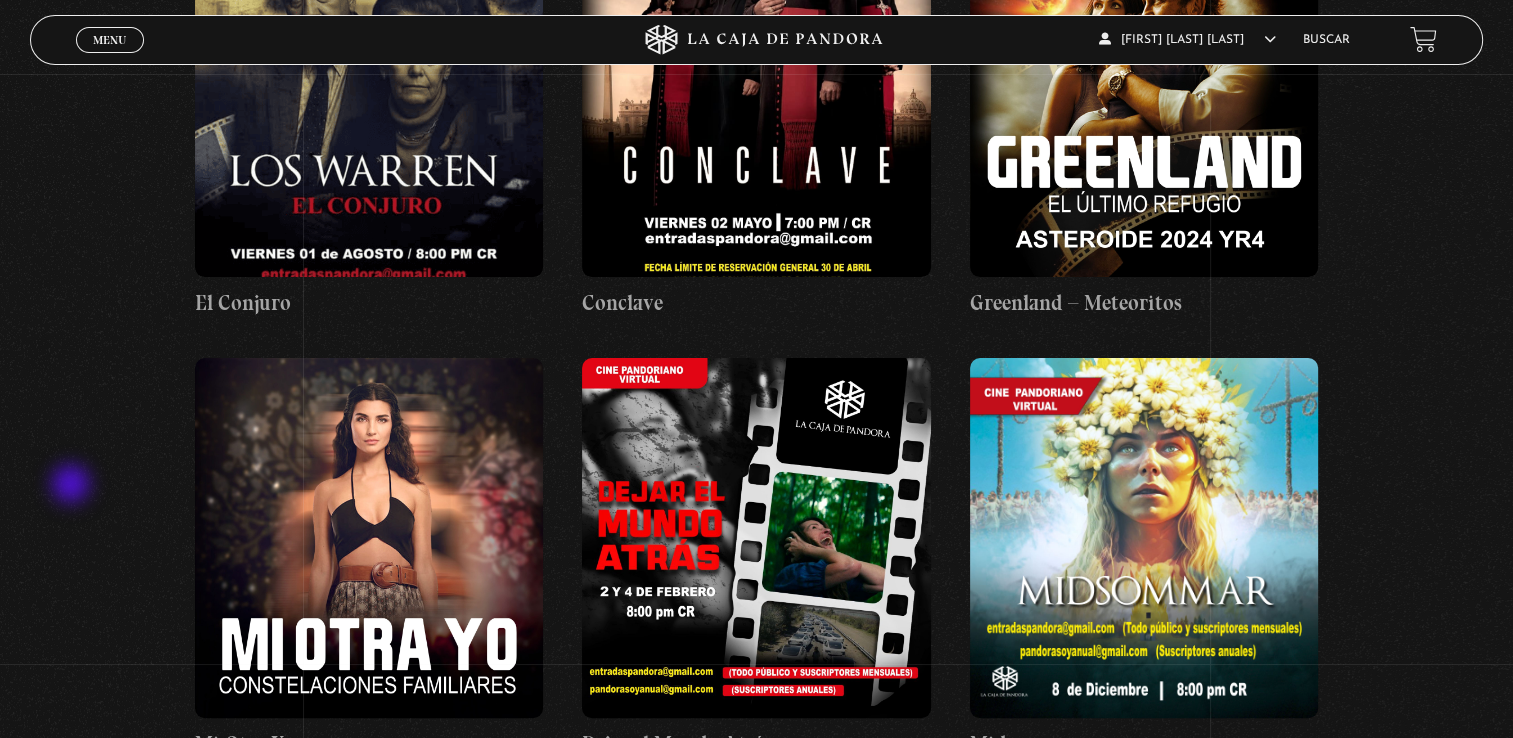scroll, scrollTop: 0, scrollLeft: 0, axis: both 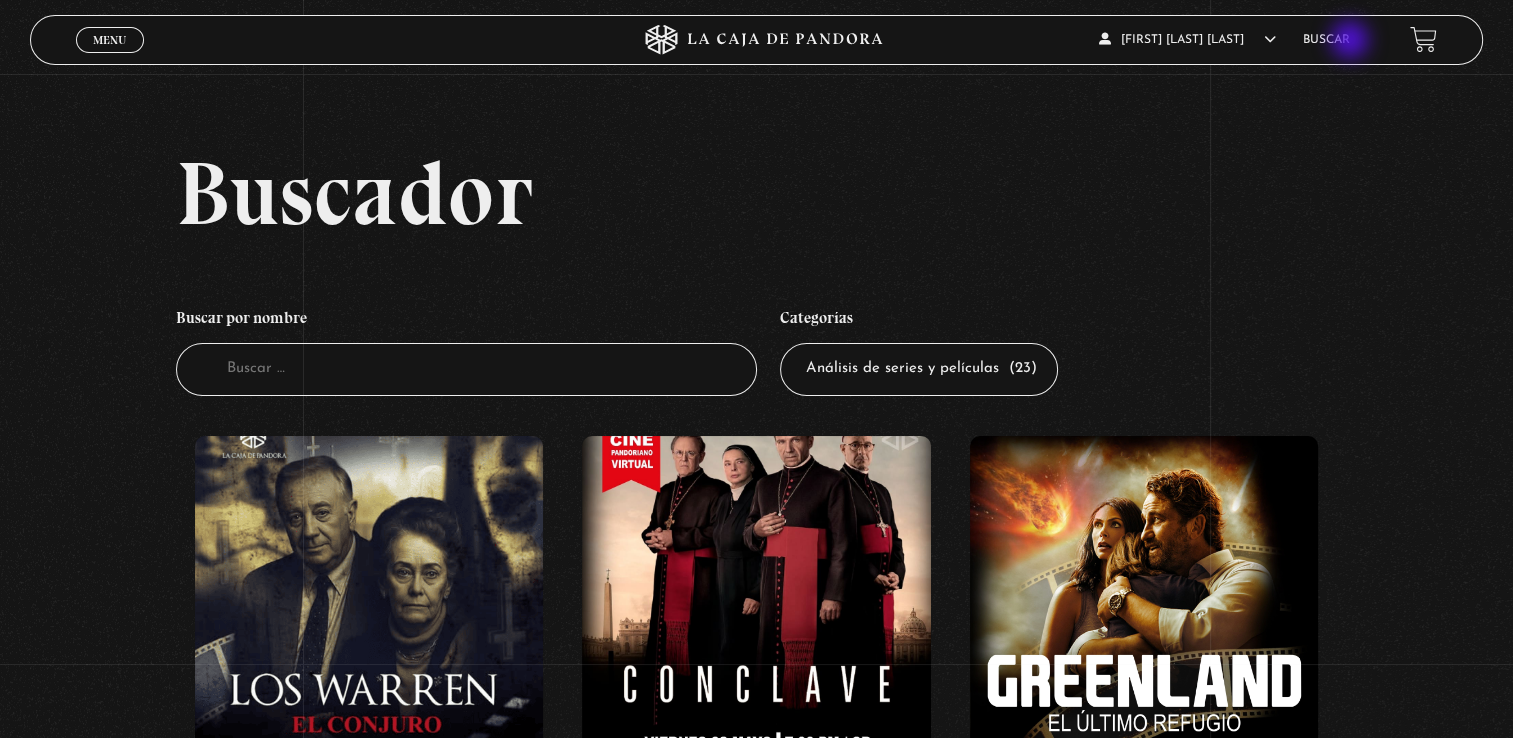click on "Buscar" at bounding box center (1326, 40) 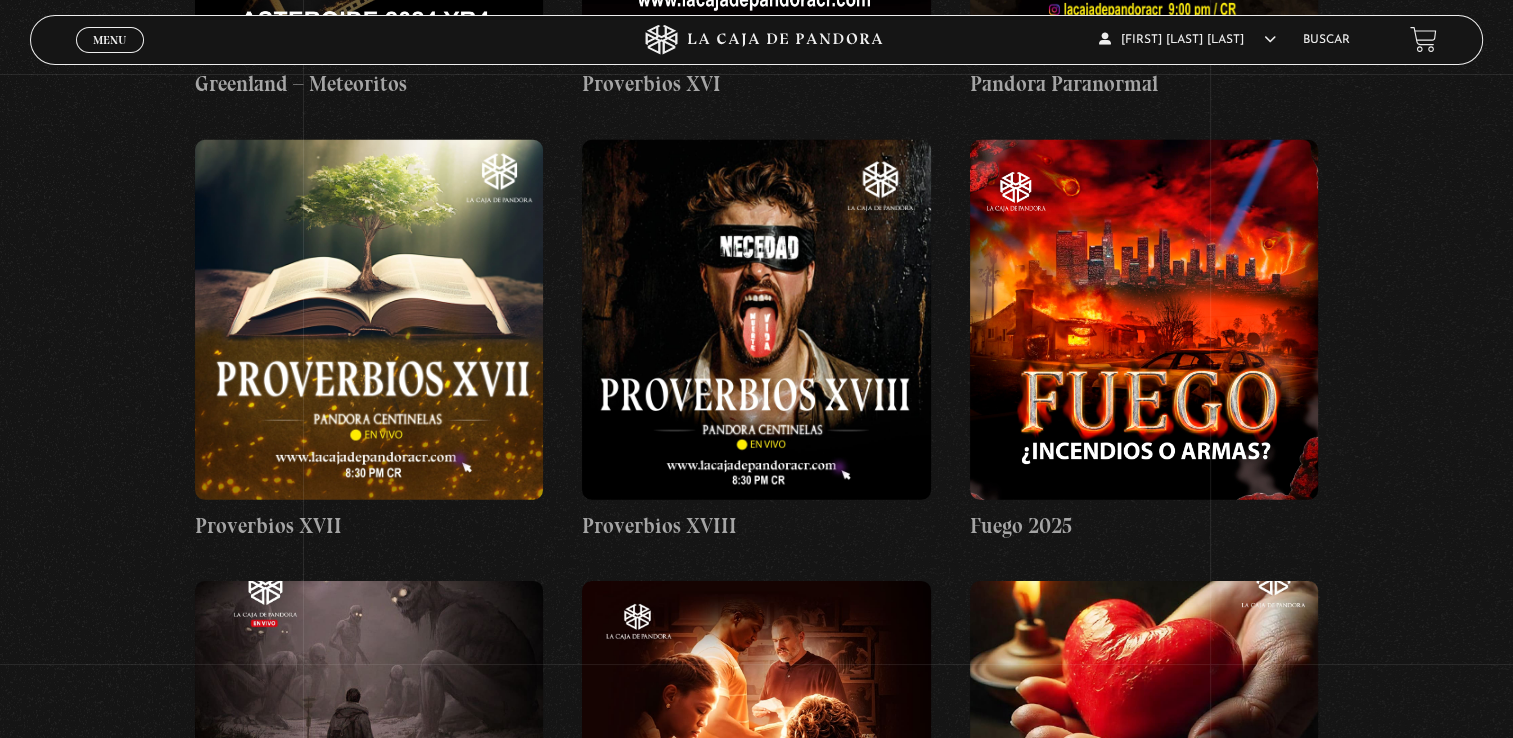 scroll, scrollTop: 5986, scrollLeft: 0, axis: vertical 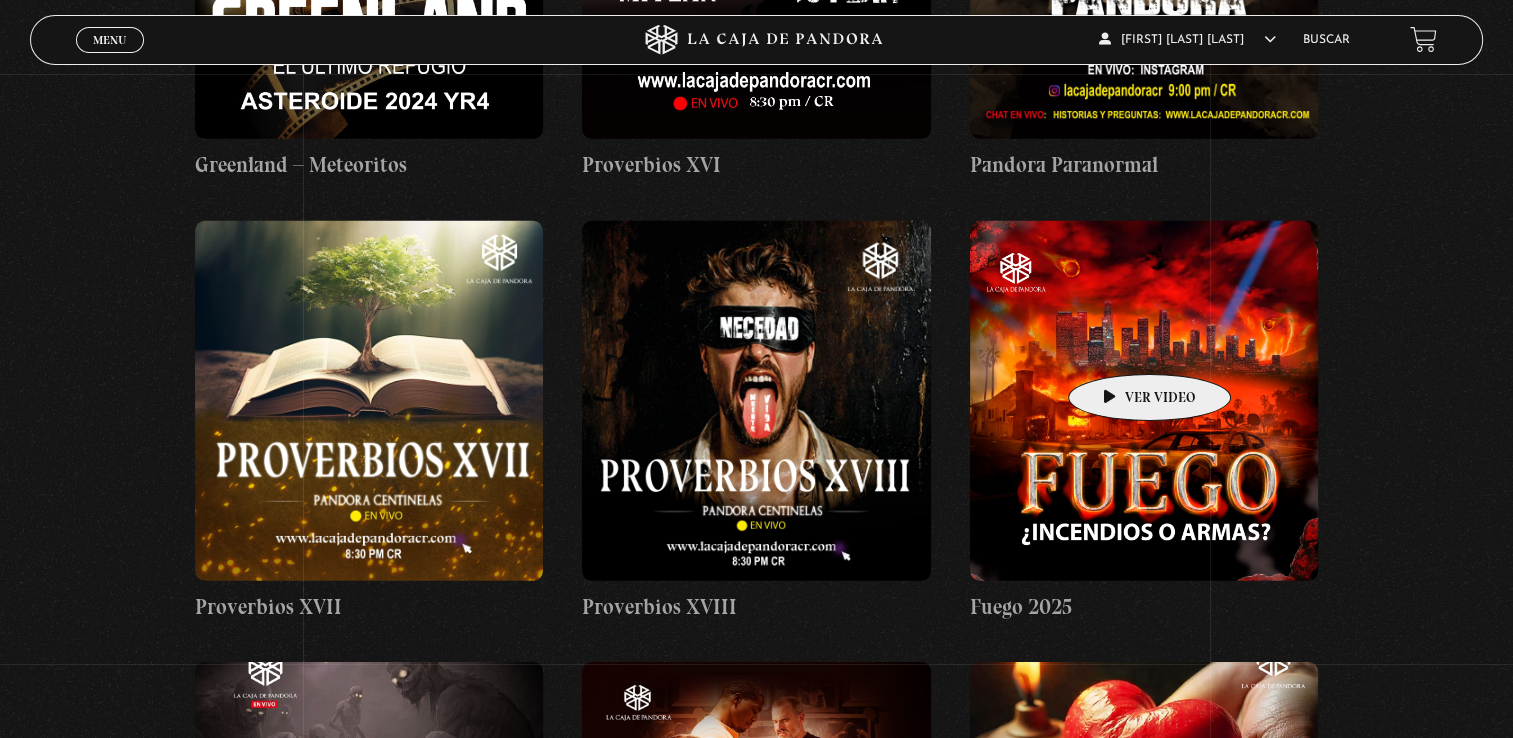 click at bounding box center [1144, 401] 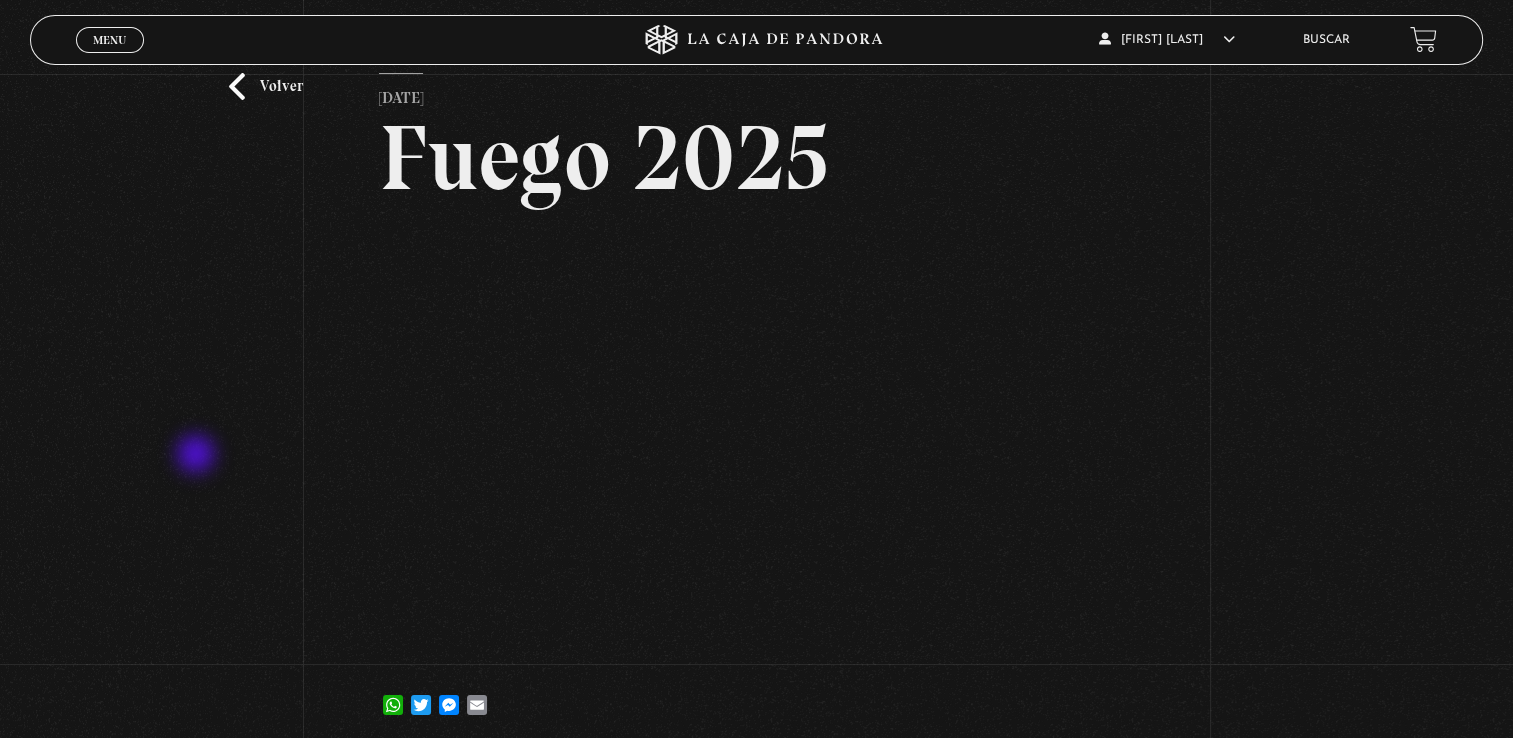 scroll, scrollTop: 76, scrollLeft: 0, axis: vertical 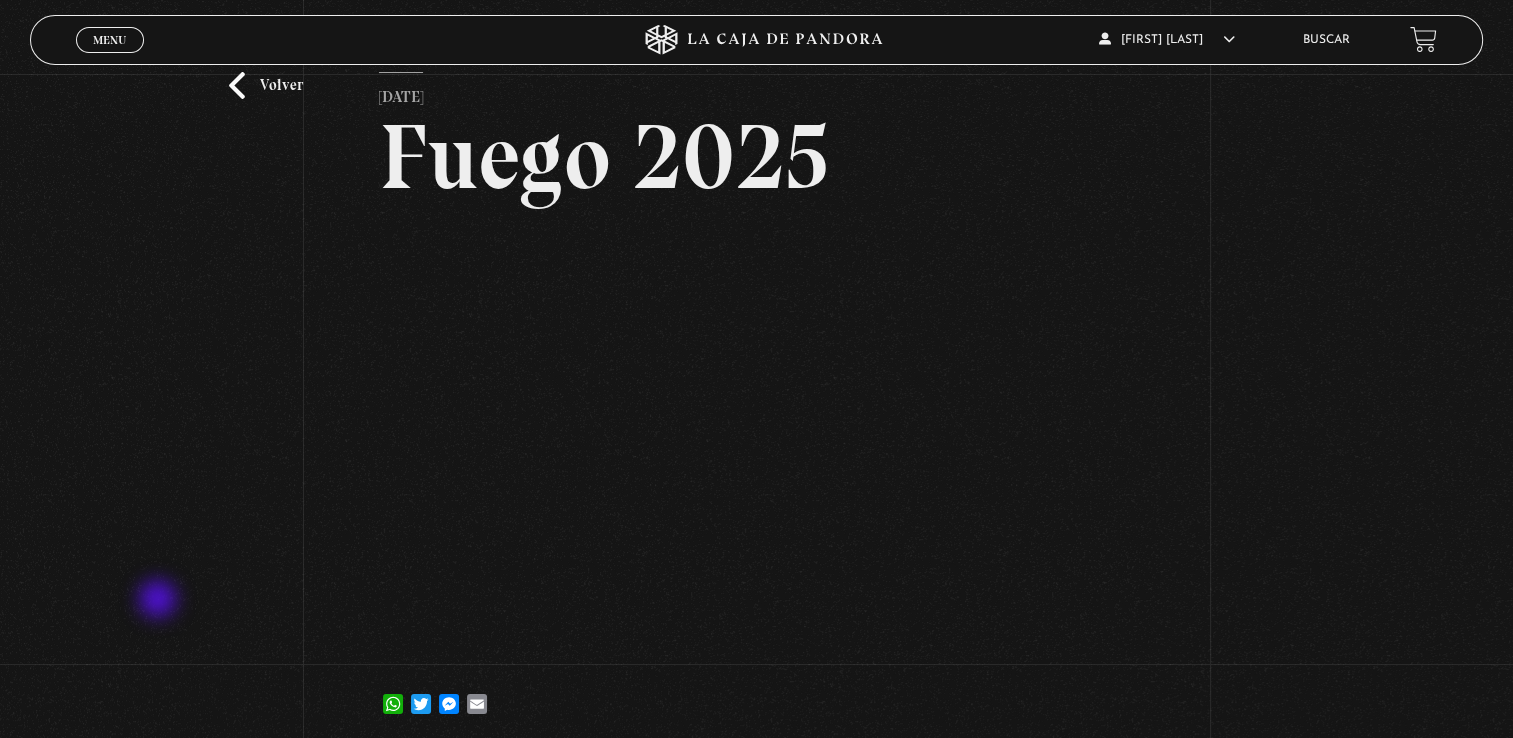 click on "Volver
[DATE]
Fuego 2025
WhatsApp Twitter Messenger Email" at bounding box center [756, 374] 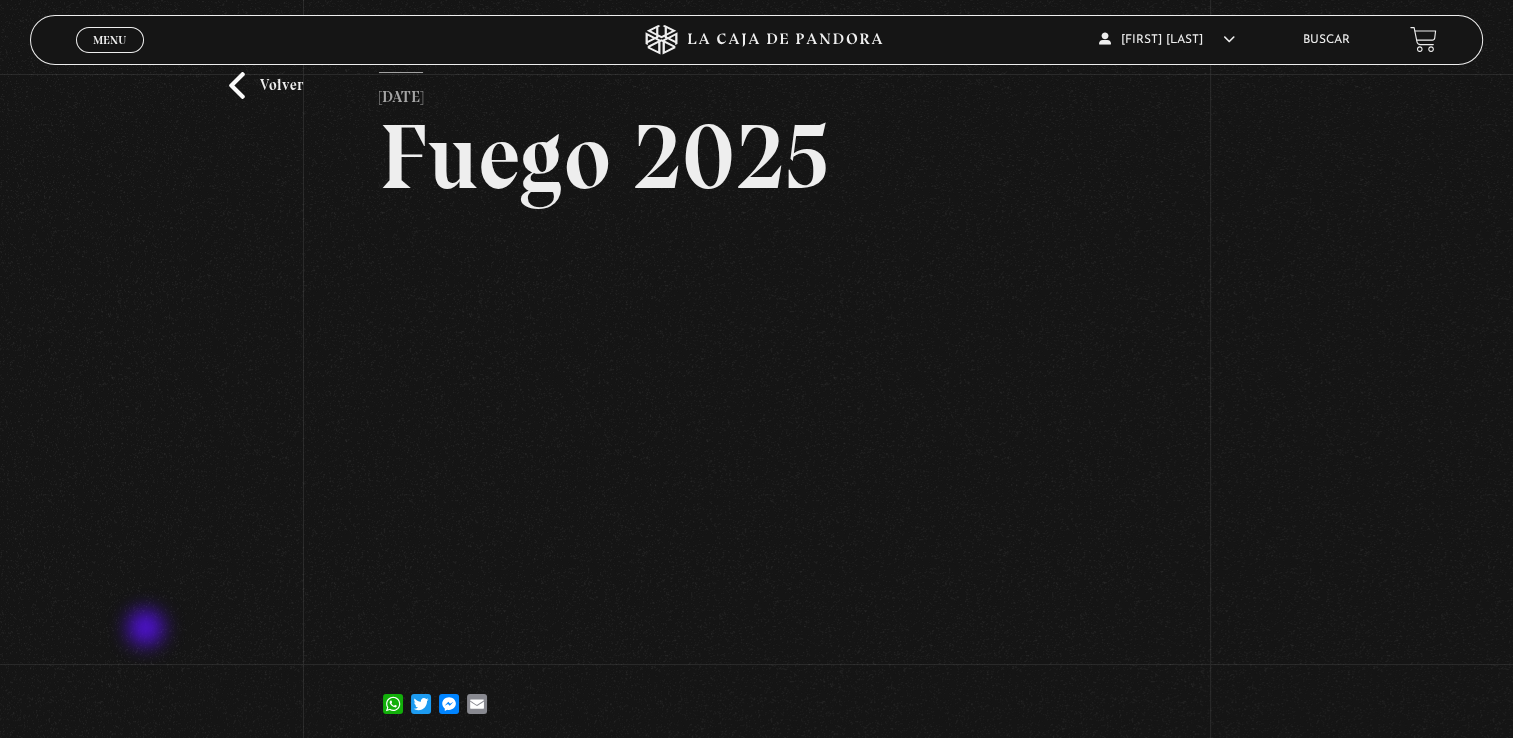 click on "Volver
[DATE]
Fuego 2025
WhatsApp Twitter Messenger Email" at bounding box center [756, 374] 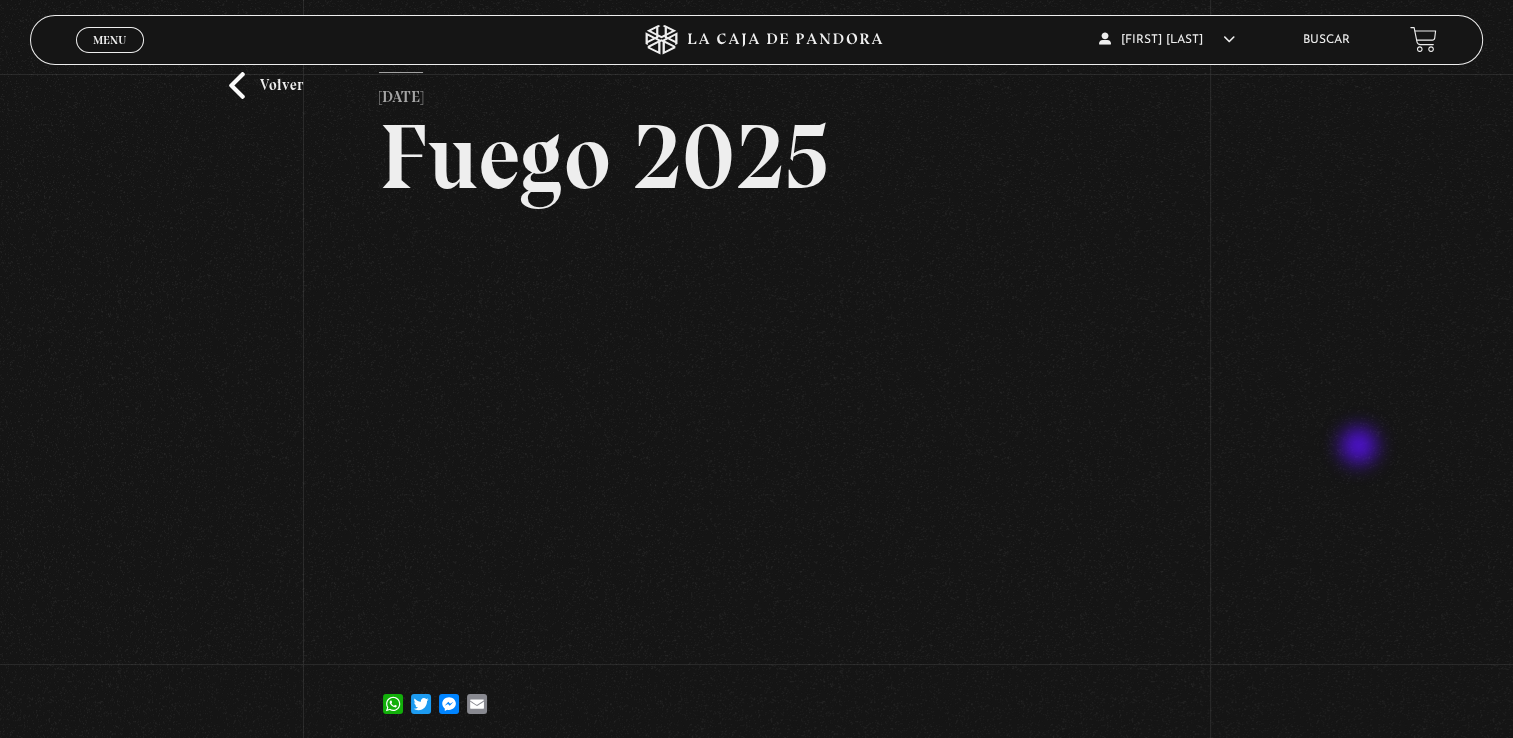 click on "Volver
[DATE]
Fuego 2025
WhatsApp Twitter Messenger Email" at bounding box center [756, 374] 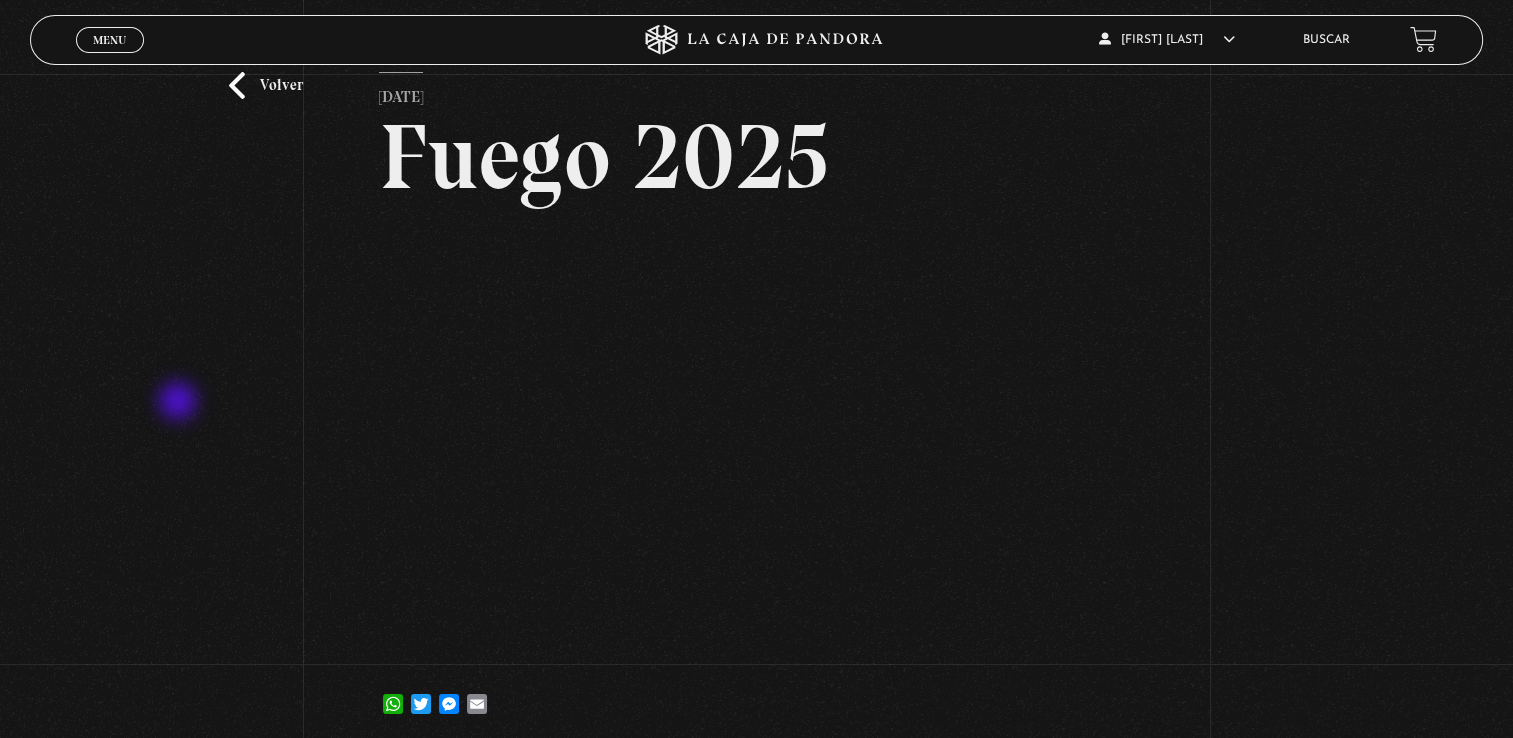 click on "Volver
[DATE]
Fuego 2025
WhatsApp Twitter Messenger Email" at bounding box center (756, 374) 